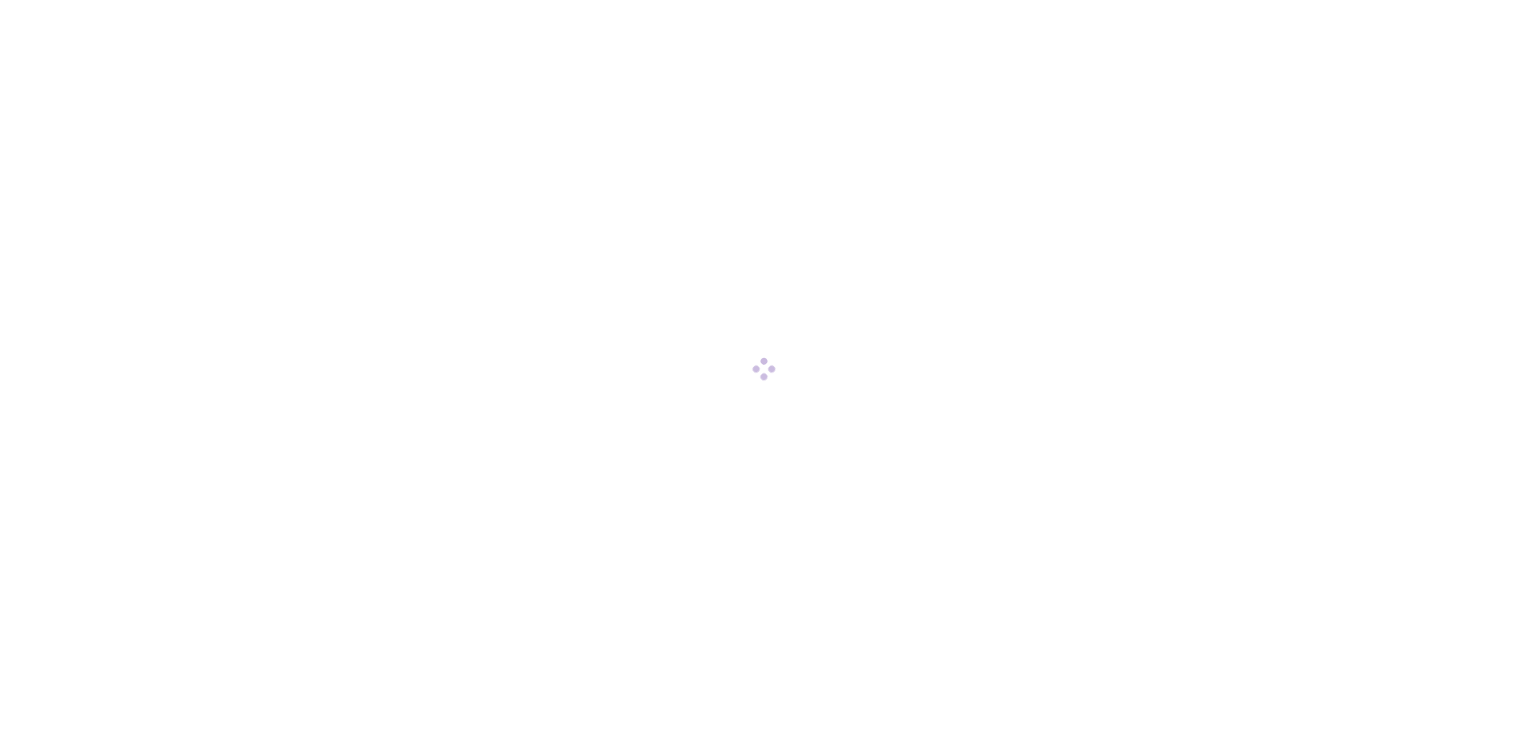 scroll, scrollTop: 0, scrollLeft: 0, axis: both 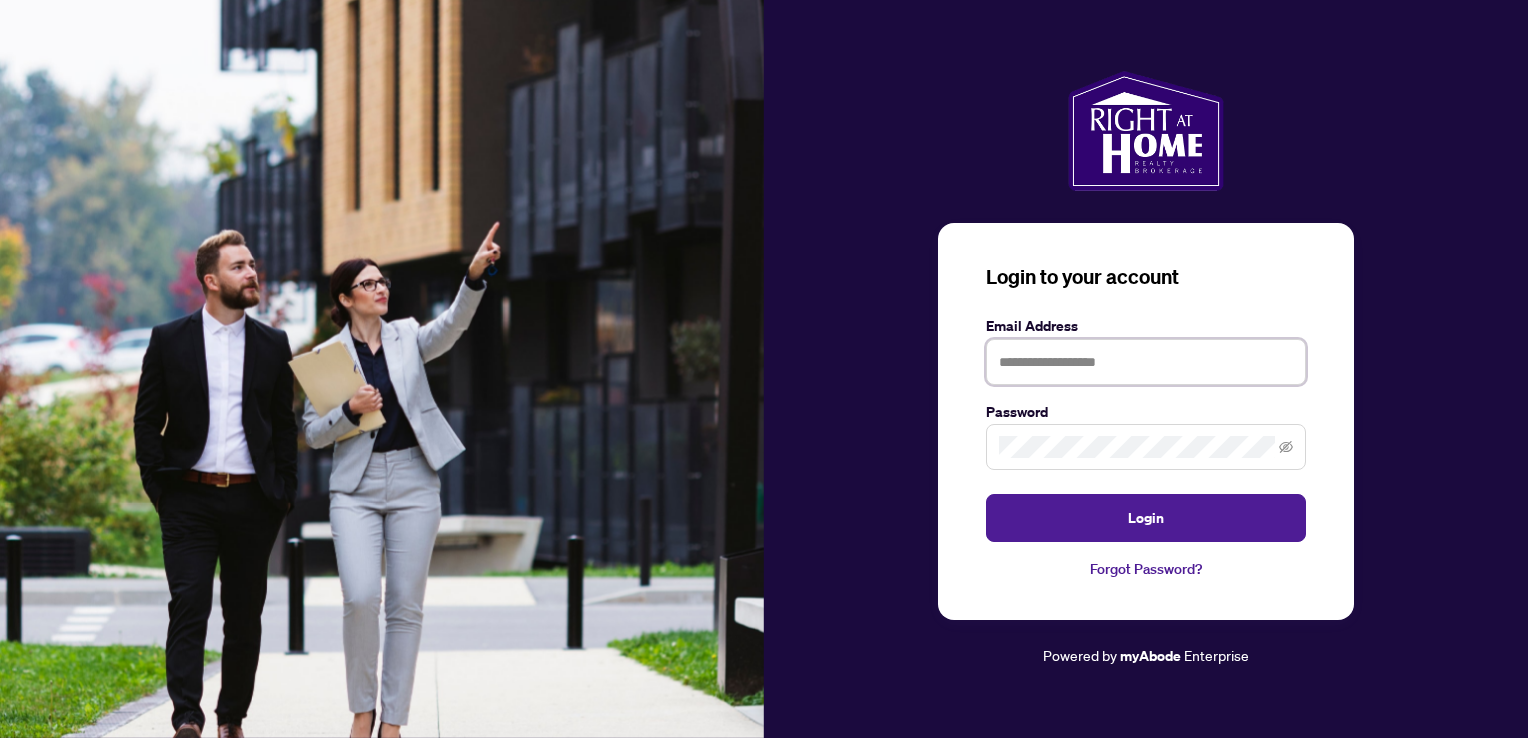 click at bounding box center (1146, 362) 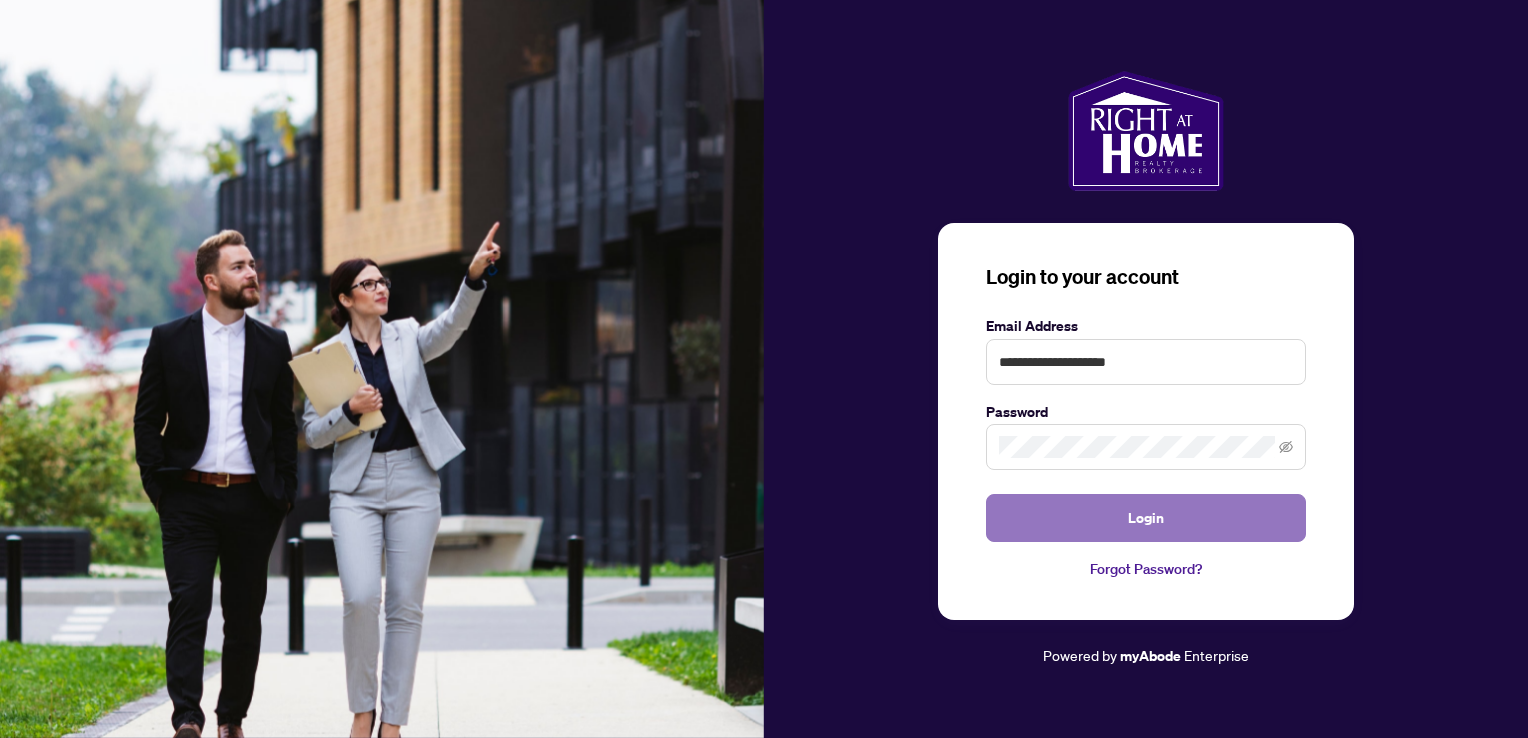 click on "Login" at bounding box center [1146, 518] 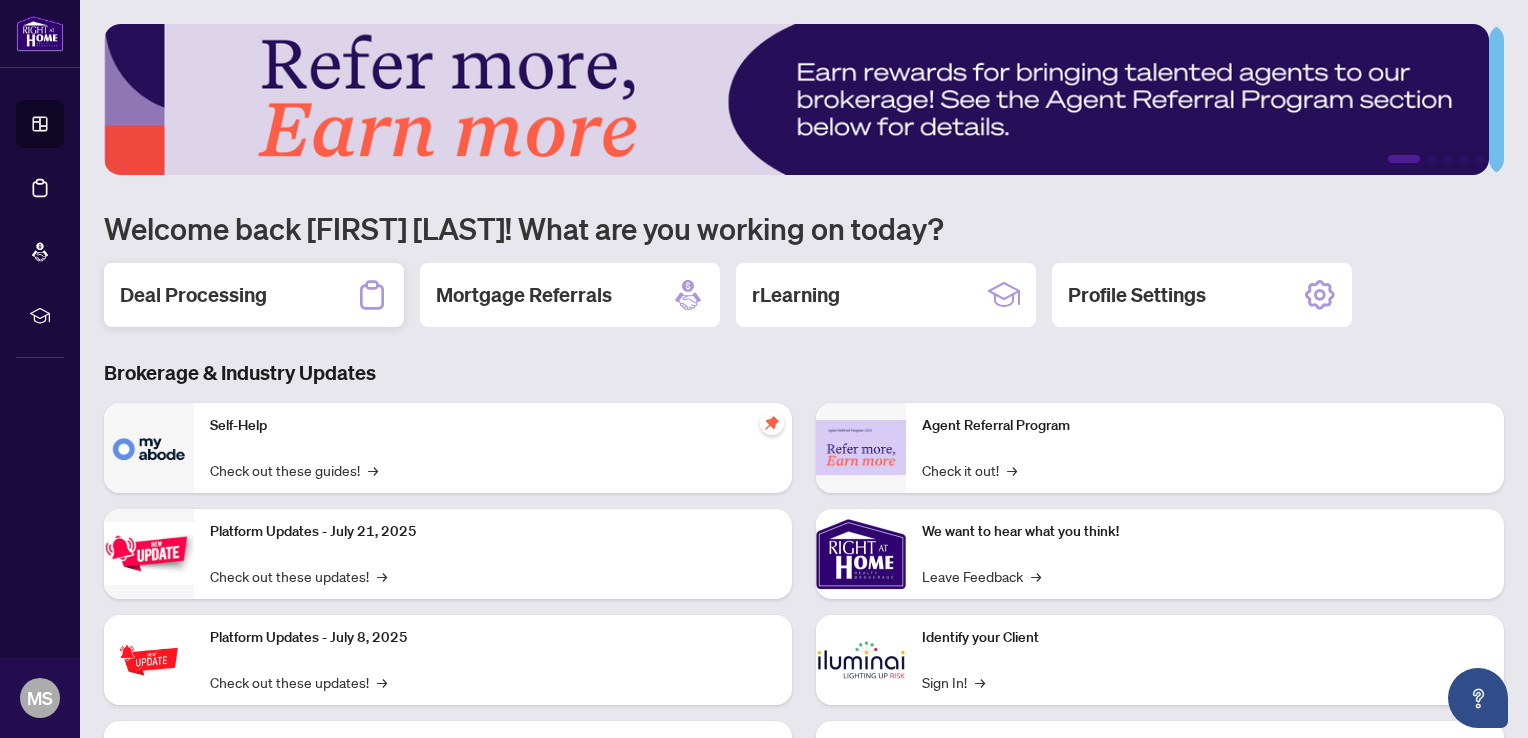 click on "Deal Processing" at bounding box center (193, 295) 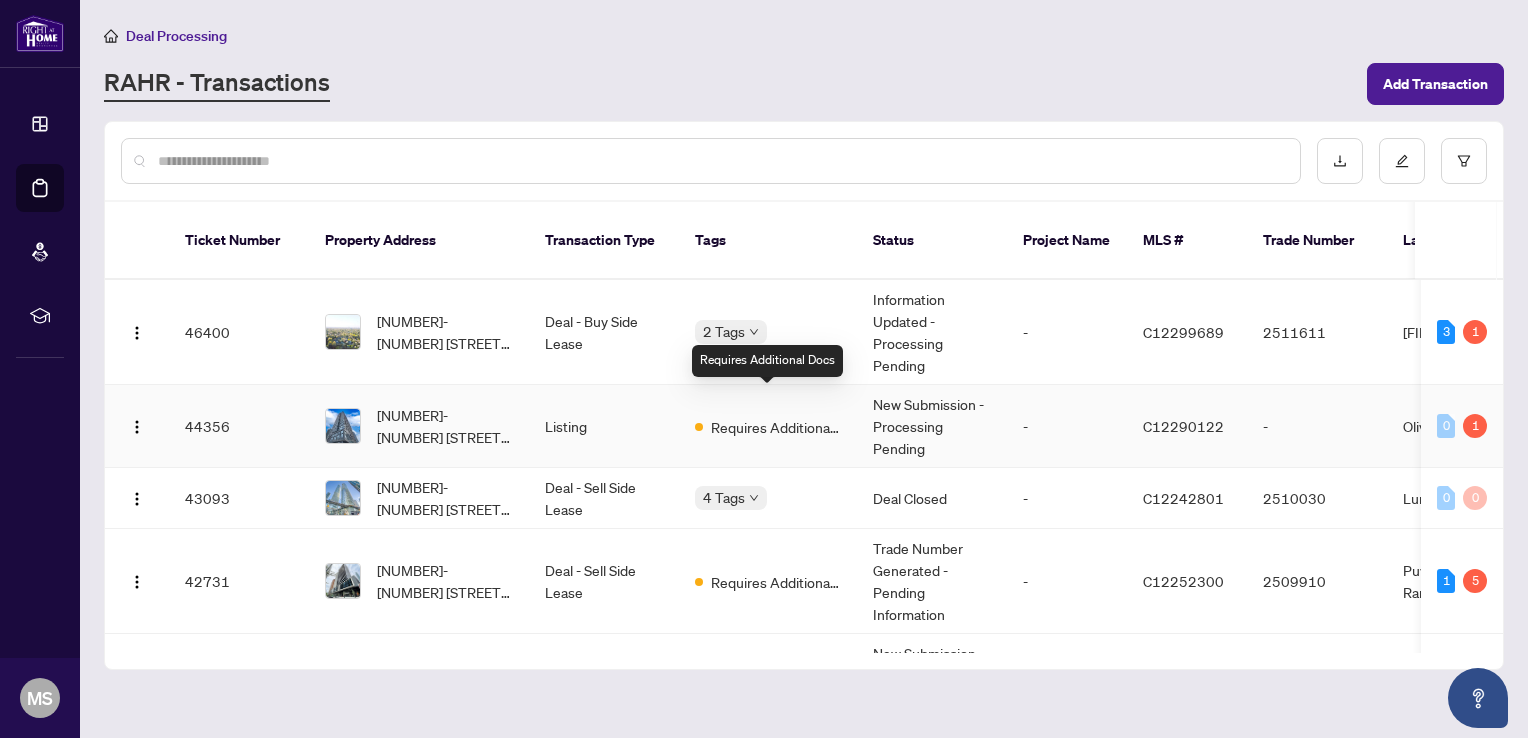 click on "Requires Additional Docs" at bounding box center (776, 427) 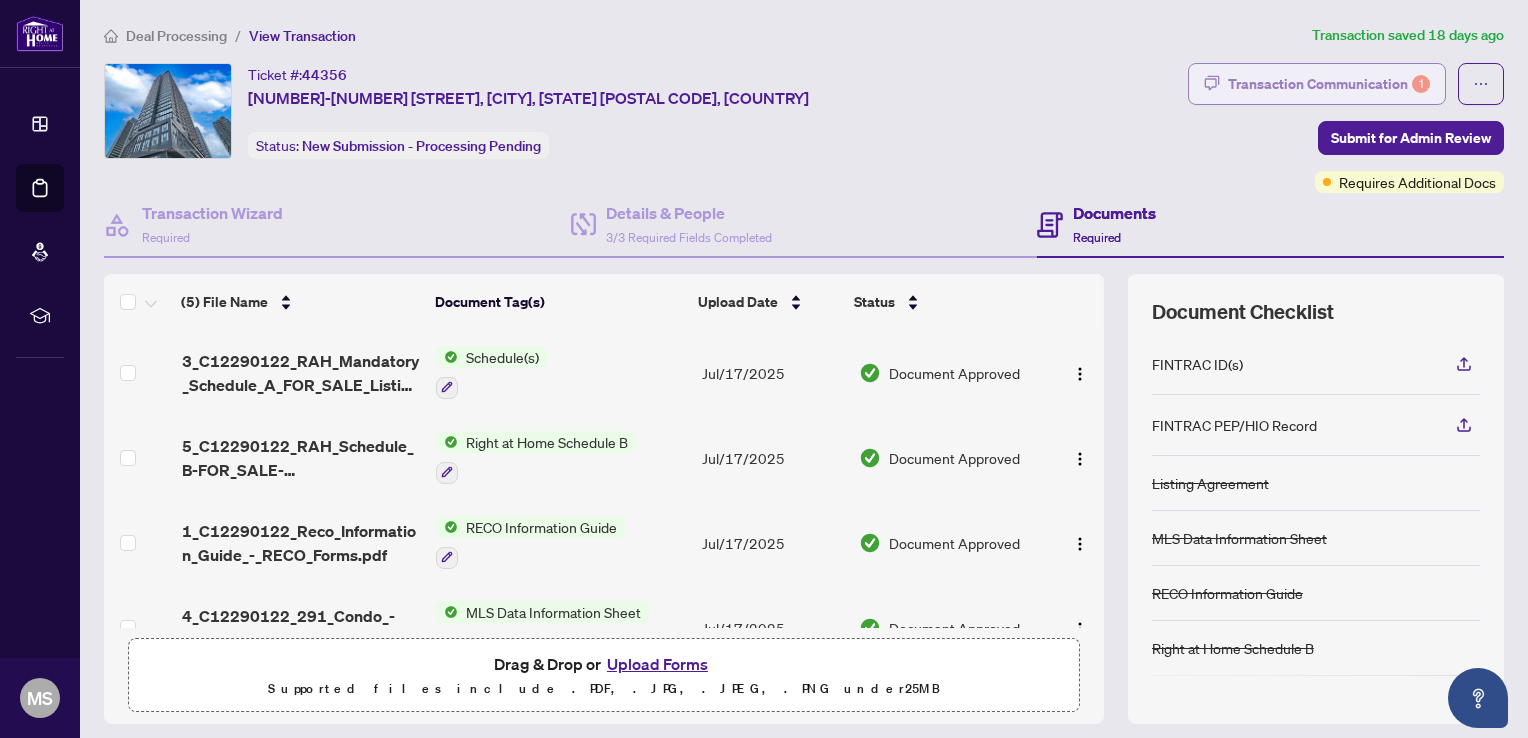 click on "Transaction Communication 1" at bounding box center [1329, 84] 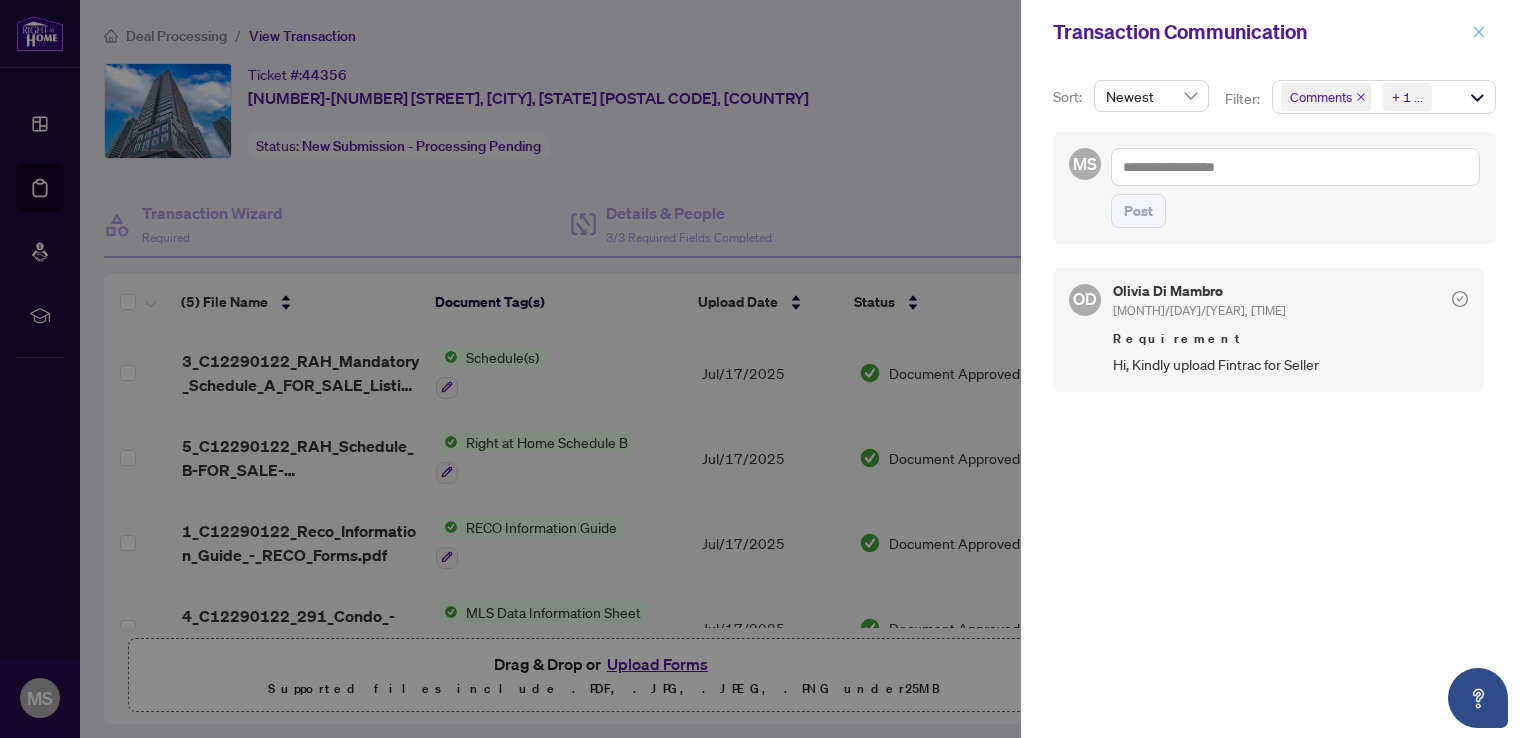 click 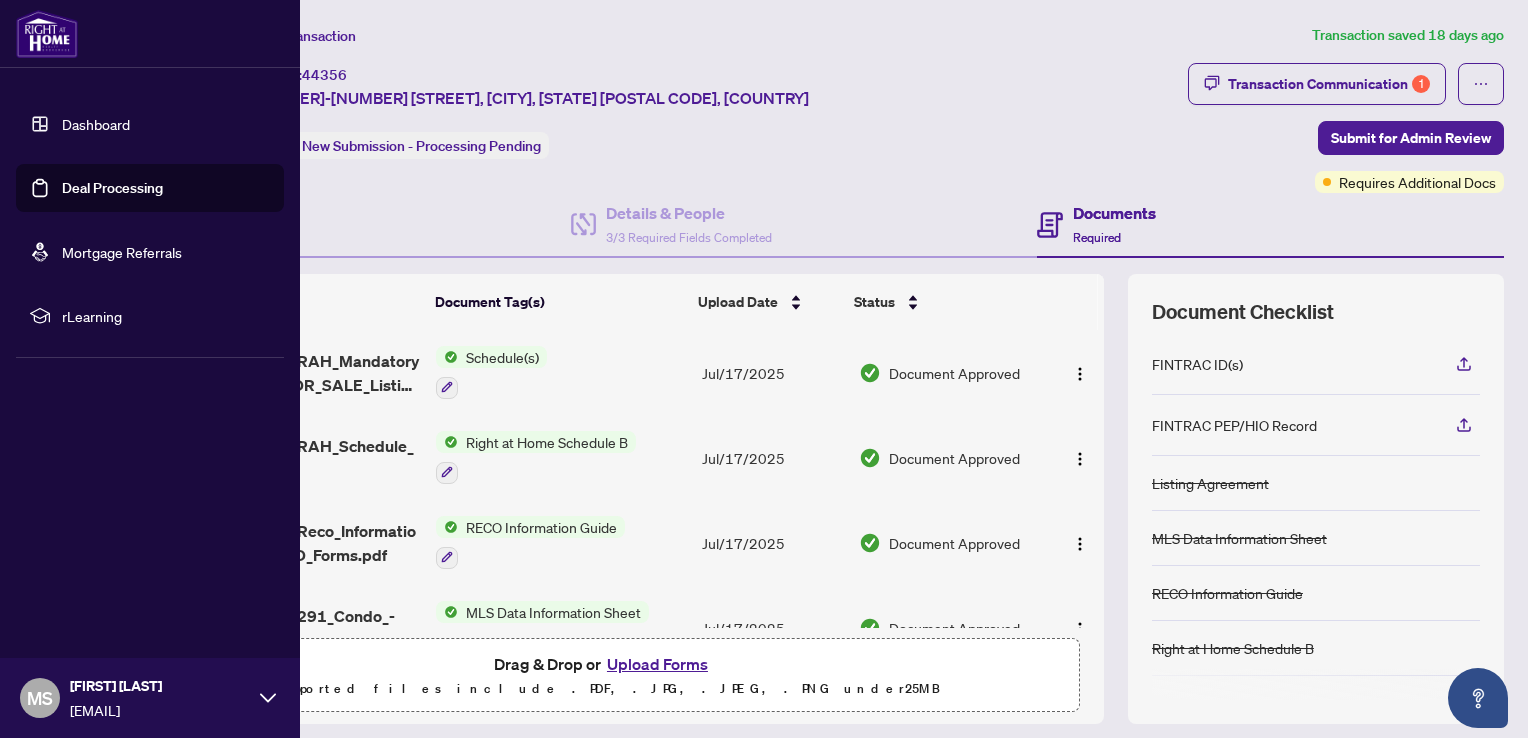 click on "Deal Processing" at bounding box center (112, 188) 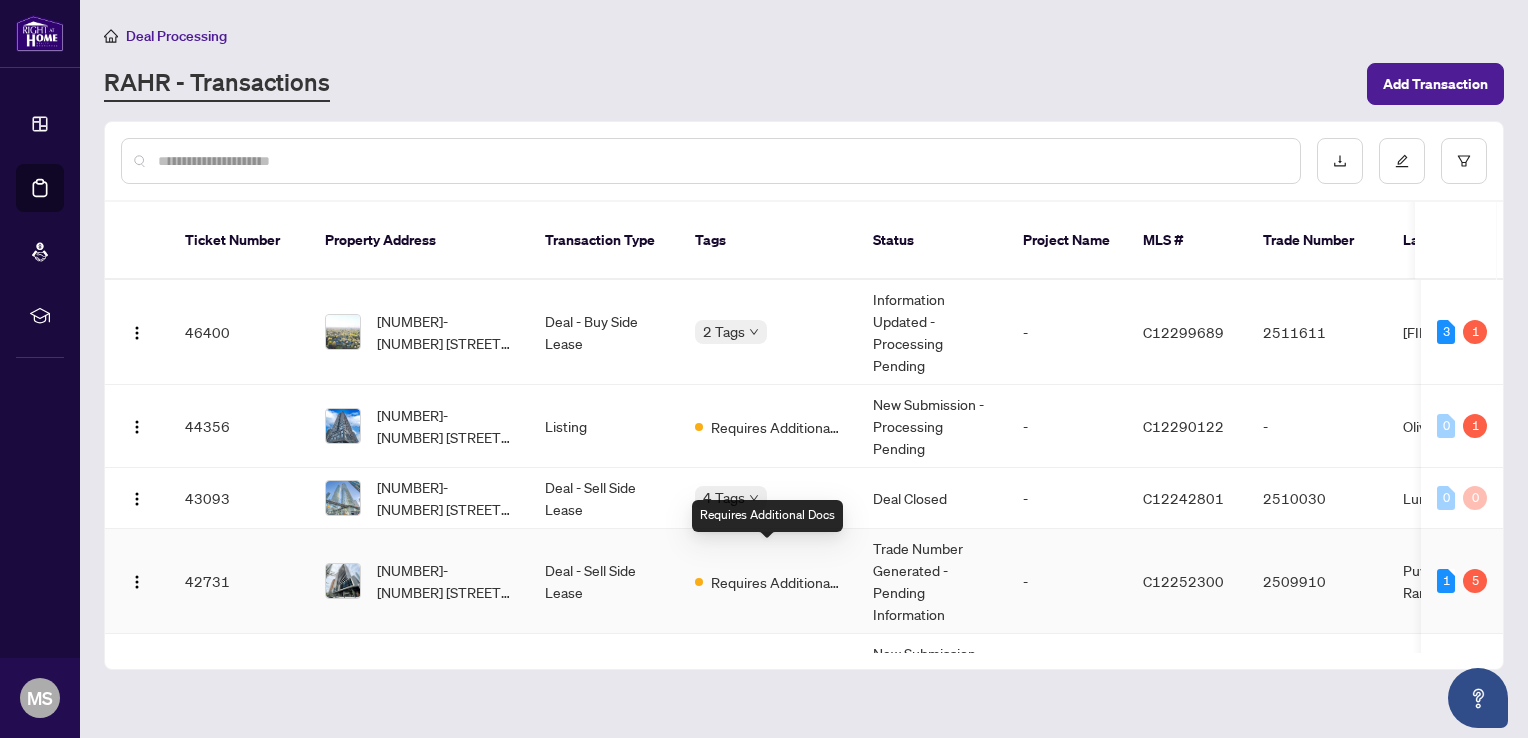 click on "Requires Additional Docs" at bounding box center (776, 582) 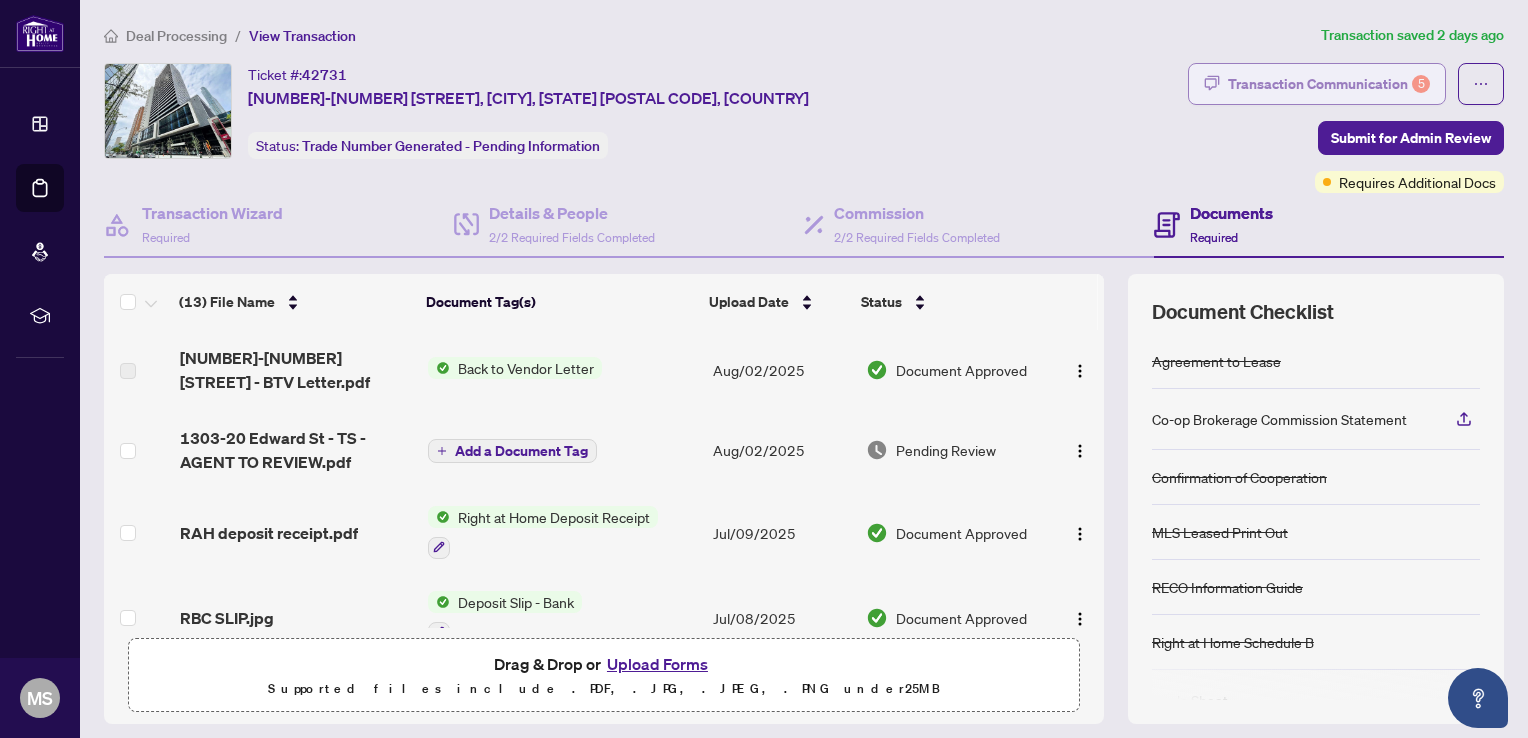 click on "Transaction Communication 5" at bounding box center (1329, 84) 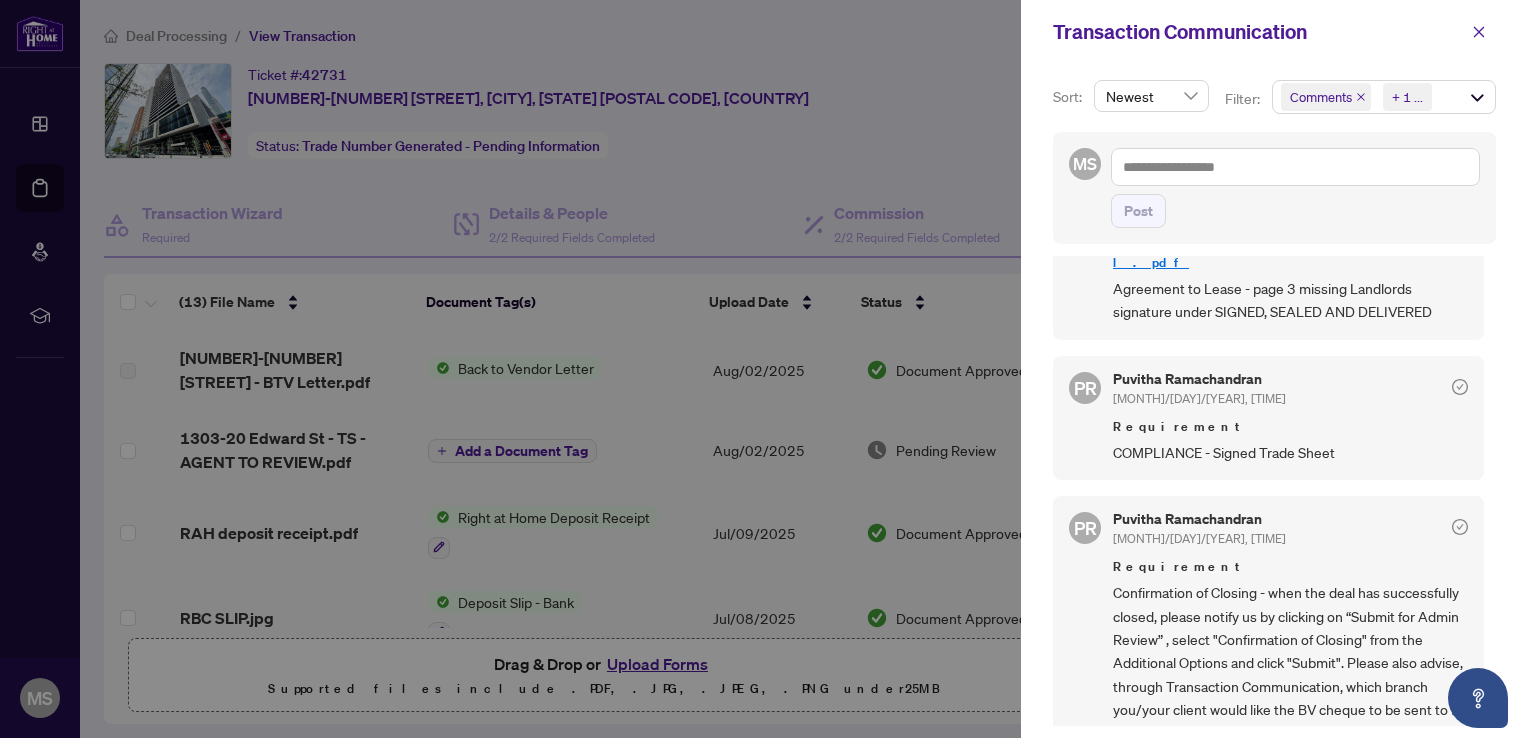 scroll, scrollTop: 400, scrollLeft: 0, axis: vertical 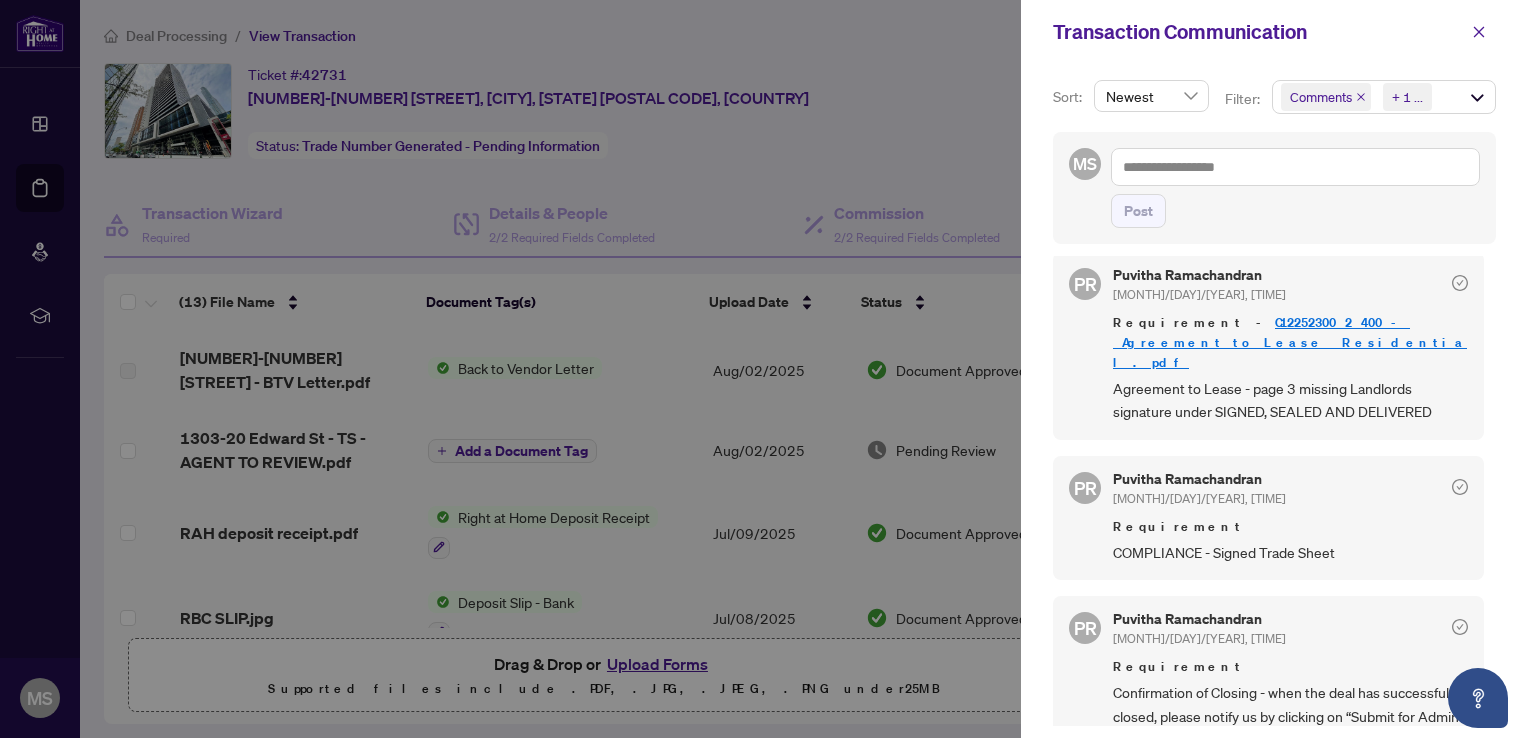 click at bounding box center [764, 369] 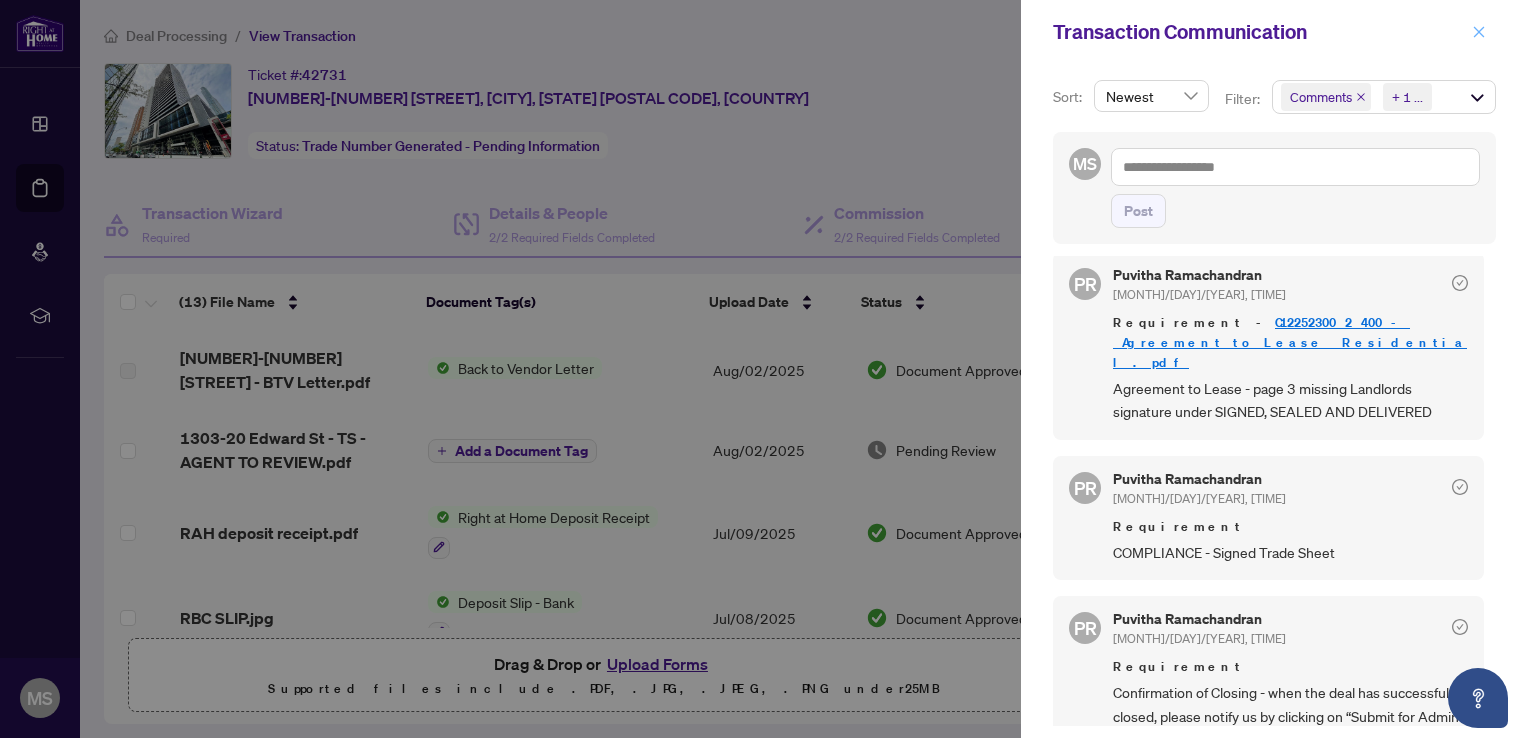 click 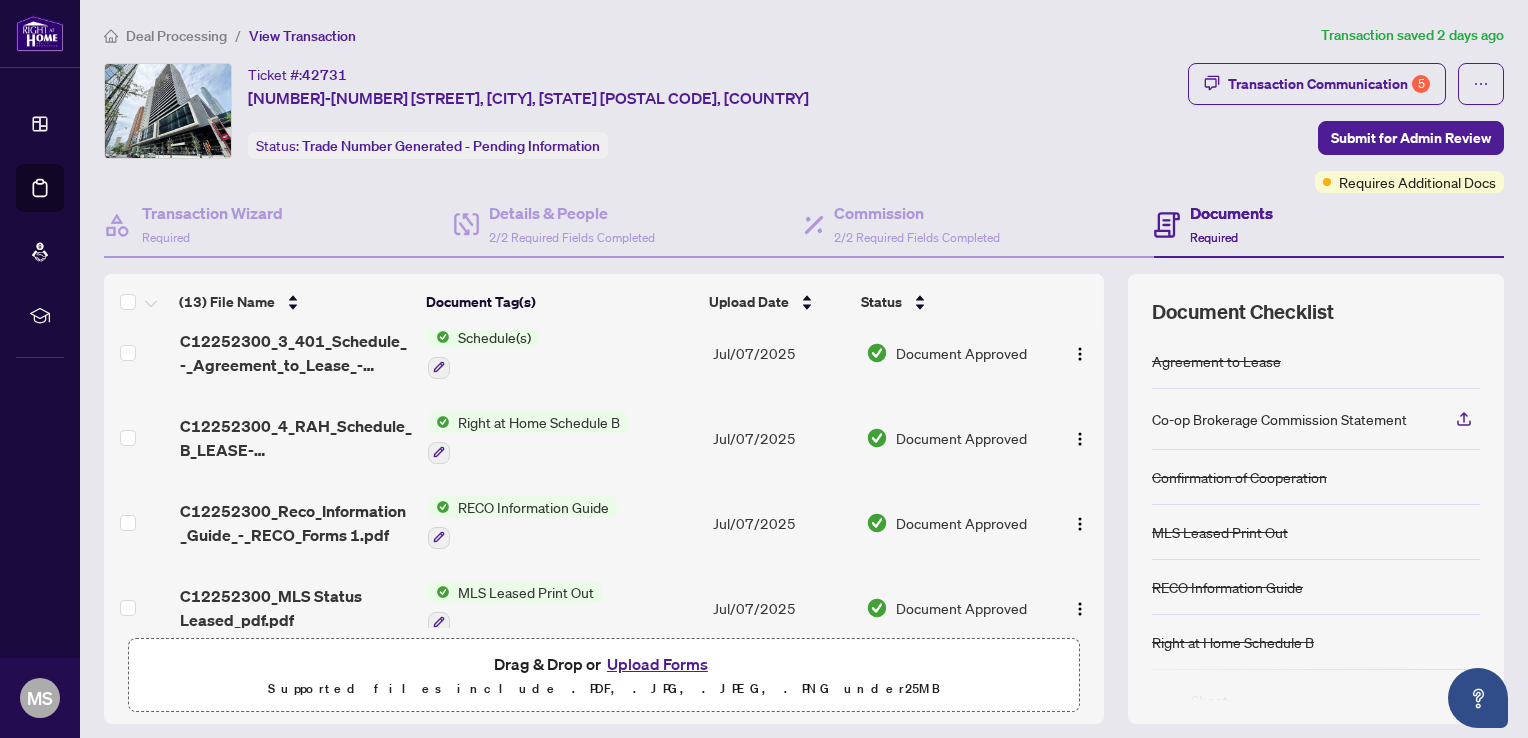 scroll, scrollTop: 792, scrollLeft: 0, axis: vertical 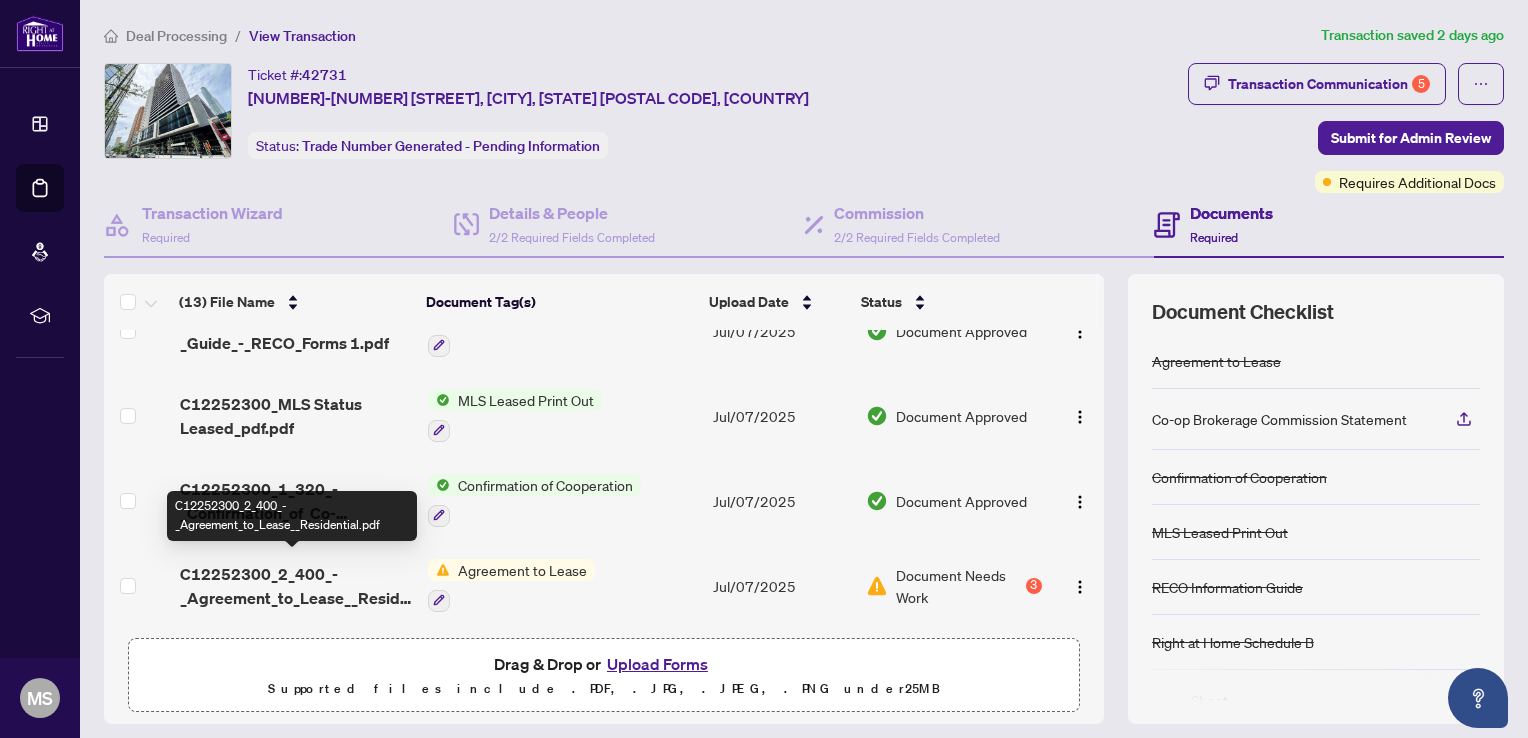 click on "C12252300_2_400_-_Agreement_to_Lease__Residential.pdf" at bounding box center (296, 586) 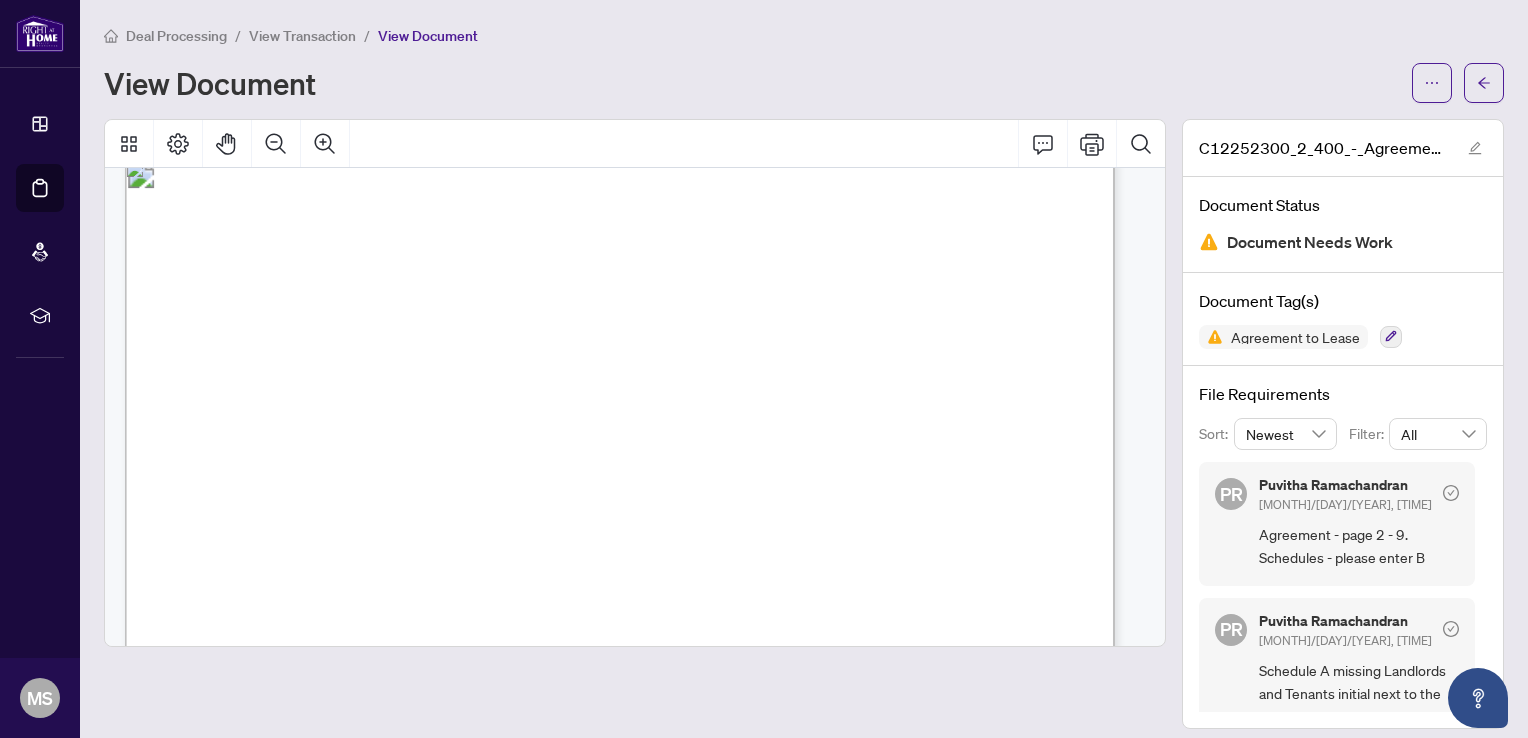 scroll, scrollTop: 0, scrollLeft: 0, axis: both 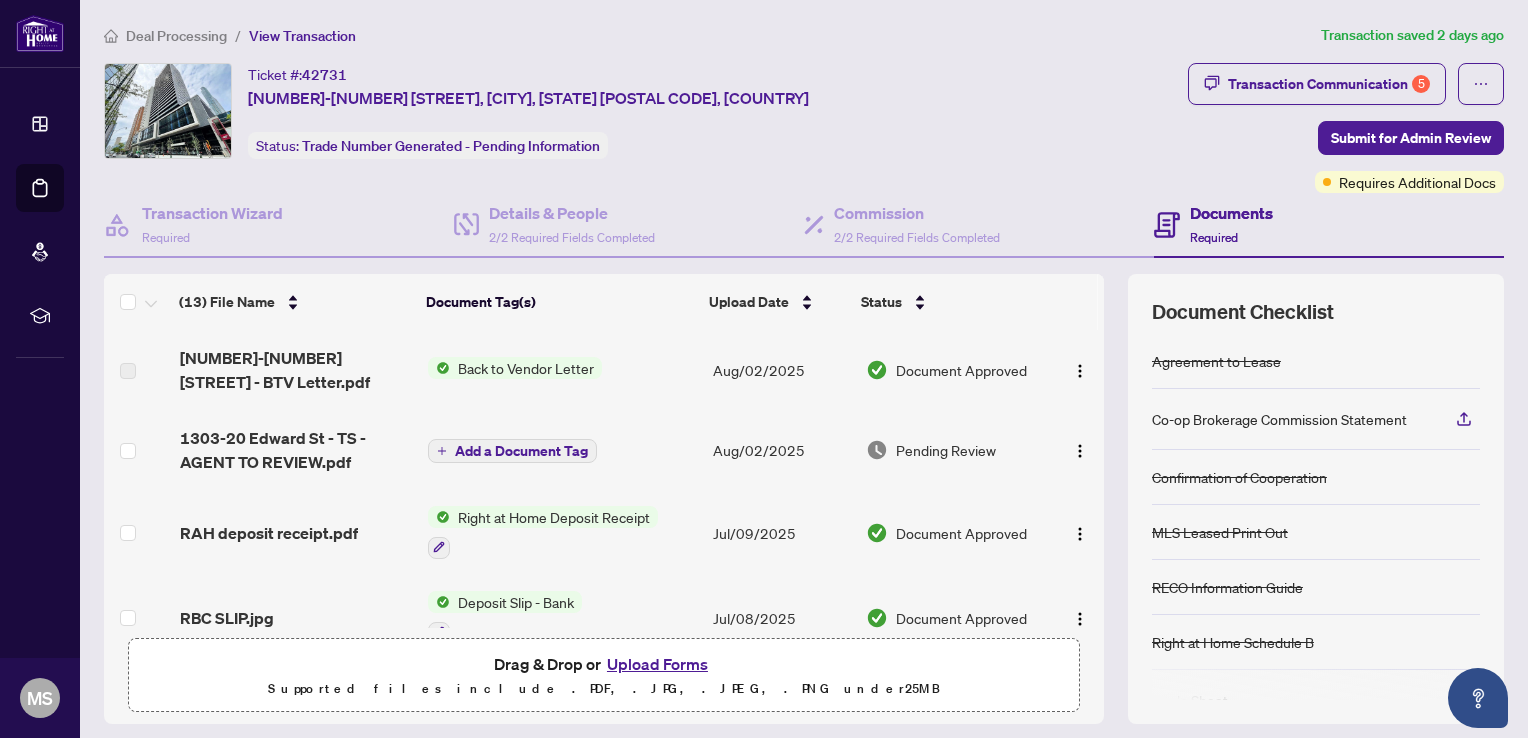 click on "Back to Vendor Letter" at bounding box center (526, 368) 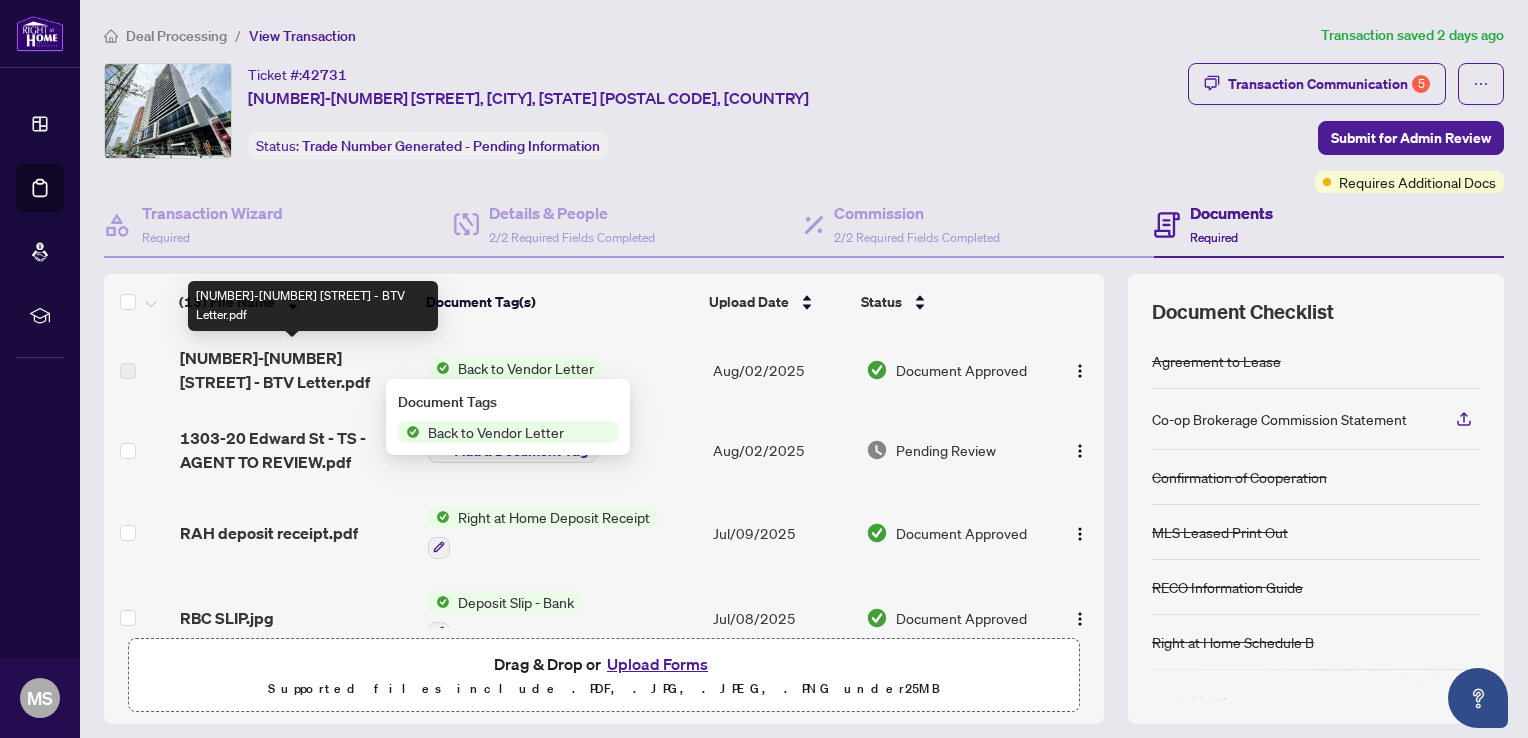 click on "[NUMBER]-[NUMBER] [STREET] - BTV Letter.pdf" at bounding box center (296, 370) 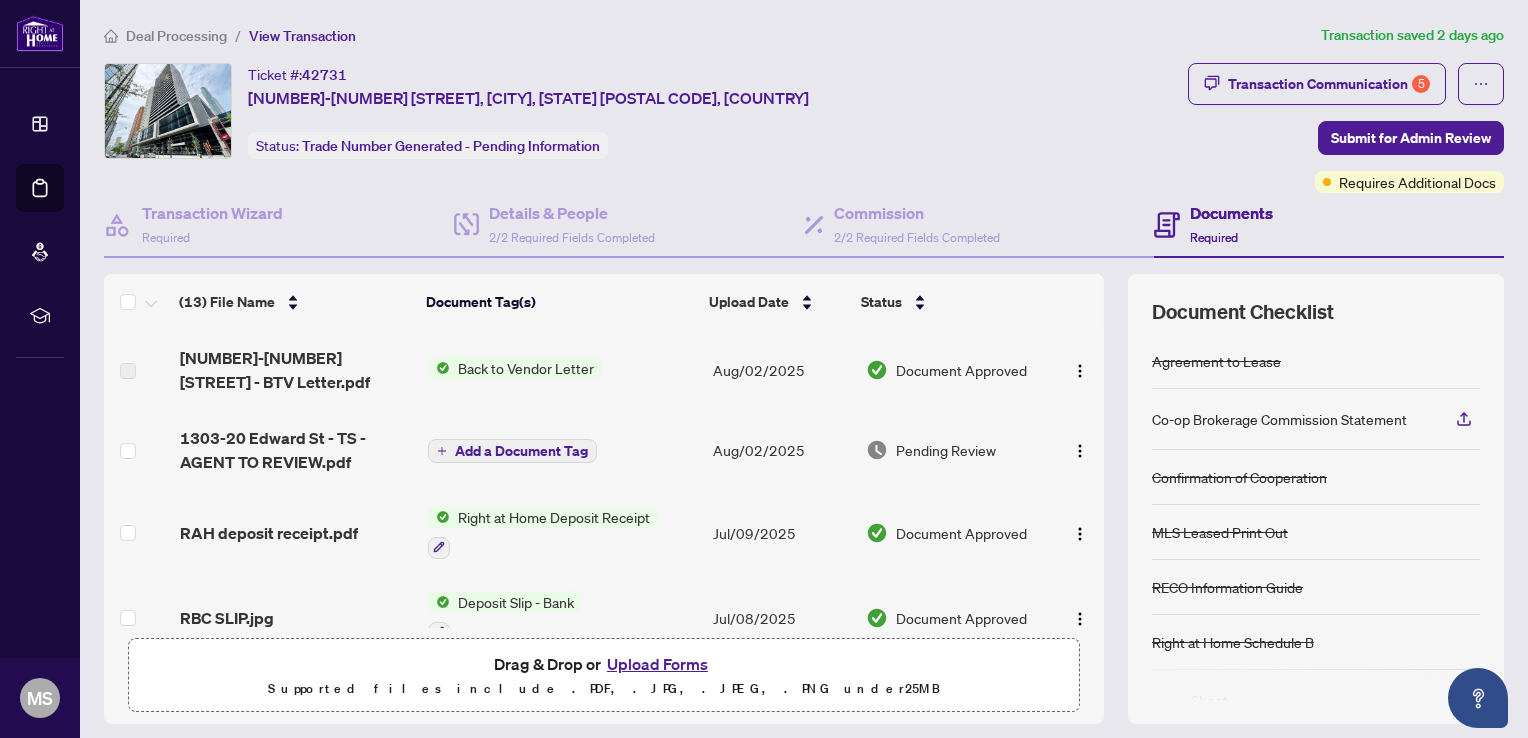 click on "Back to Vendor Letter" at bounding box center [526, 368] 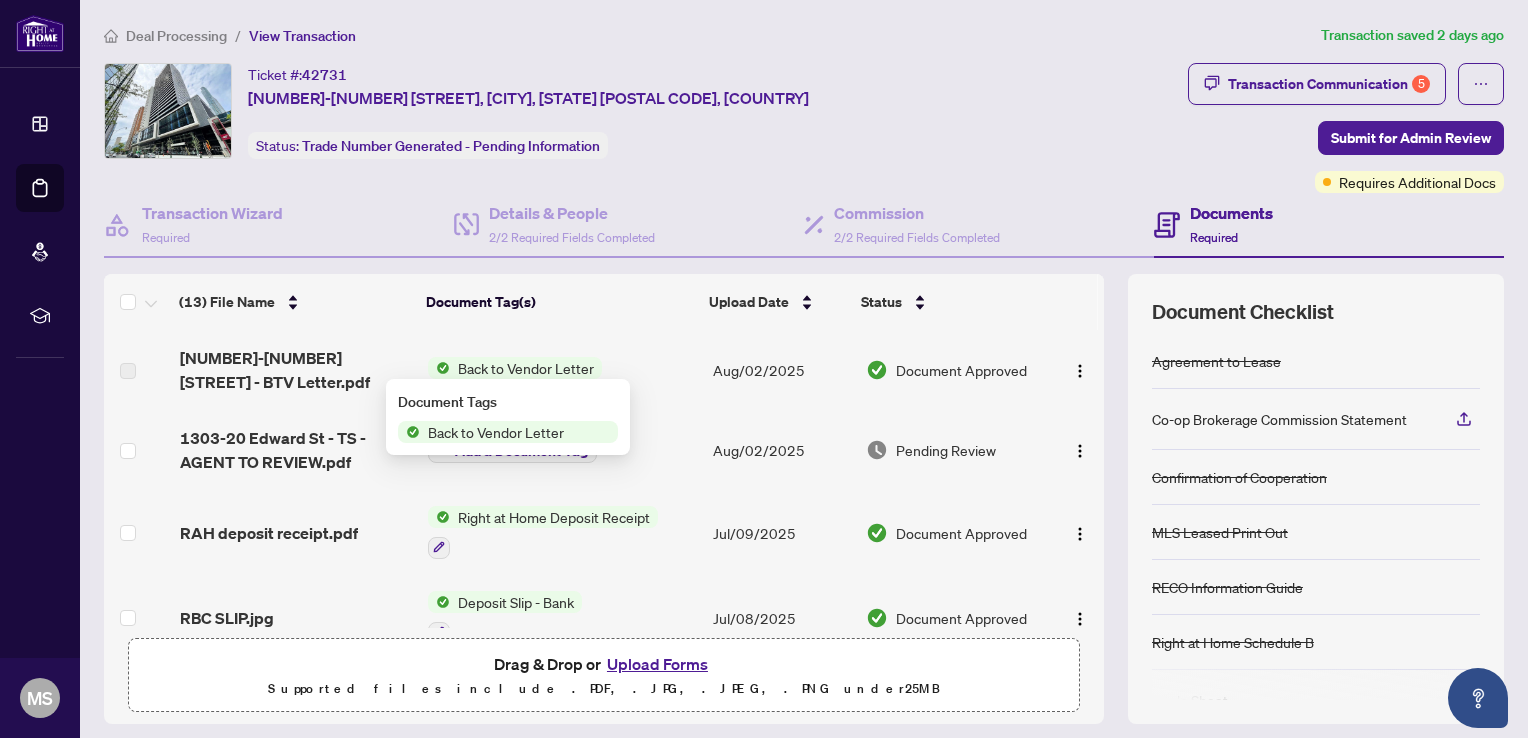 click on "Back to Vendor Letter" at bounding box center [496, 432] 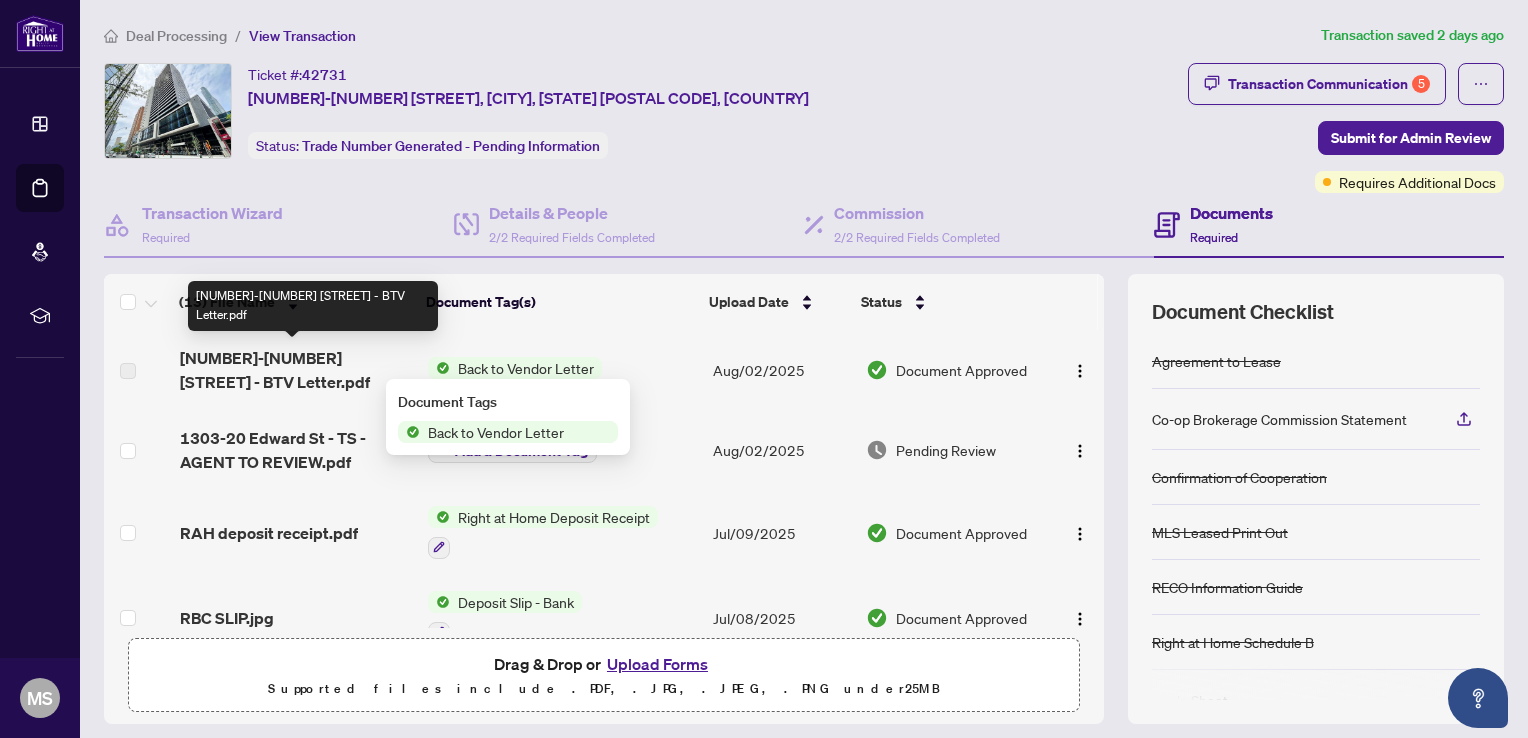 click on "[NUMBER]-[NUMBER] [STREET] - BTV Letter.pdf" at bounding box center (296, 370) 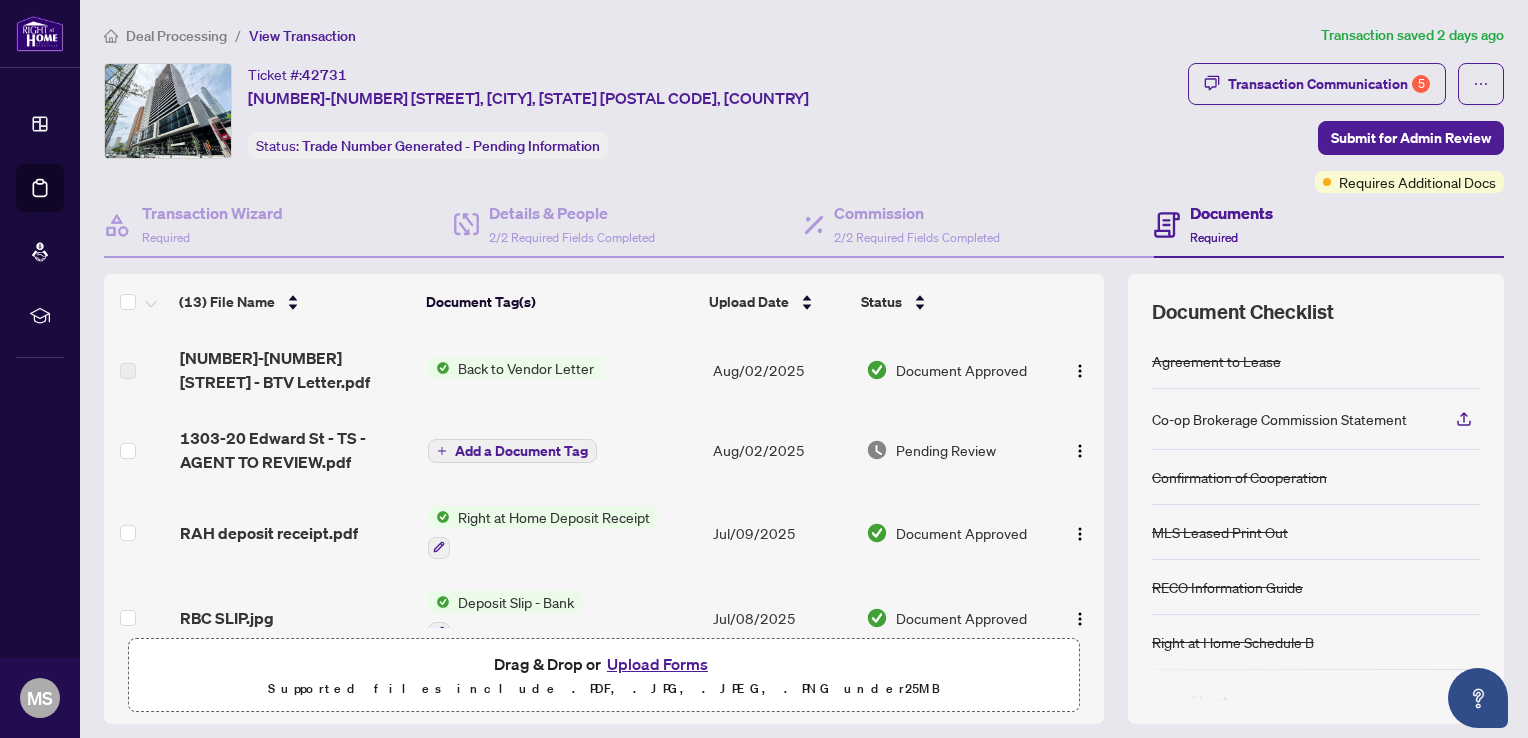 click on "[NUMBER]-[NUMBER] [STREET] - BTV Letter.pdf" at bounding box center (296, 370) 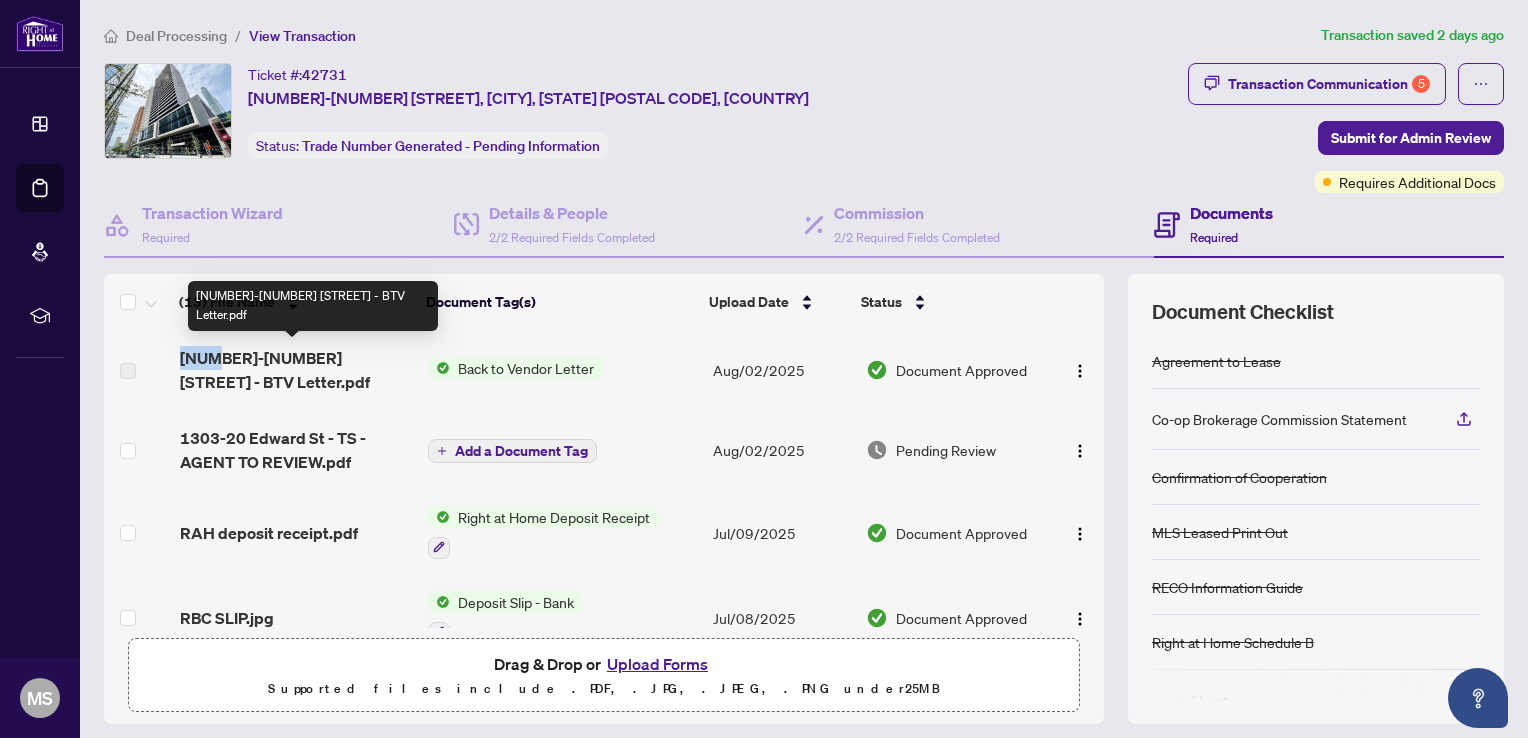 click on "[NUMBER]-[NUMBER] [STREET] - BTV Letter.pdf" at bounding box center (296, 370) 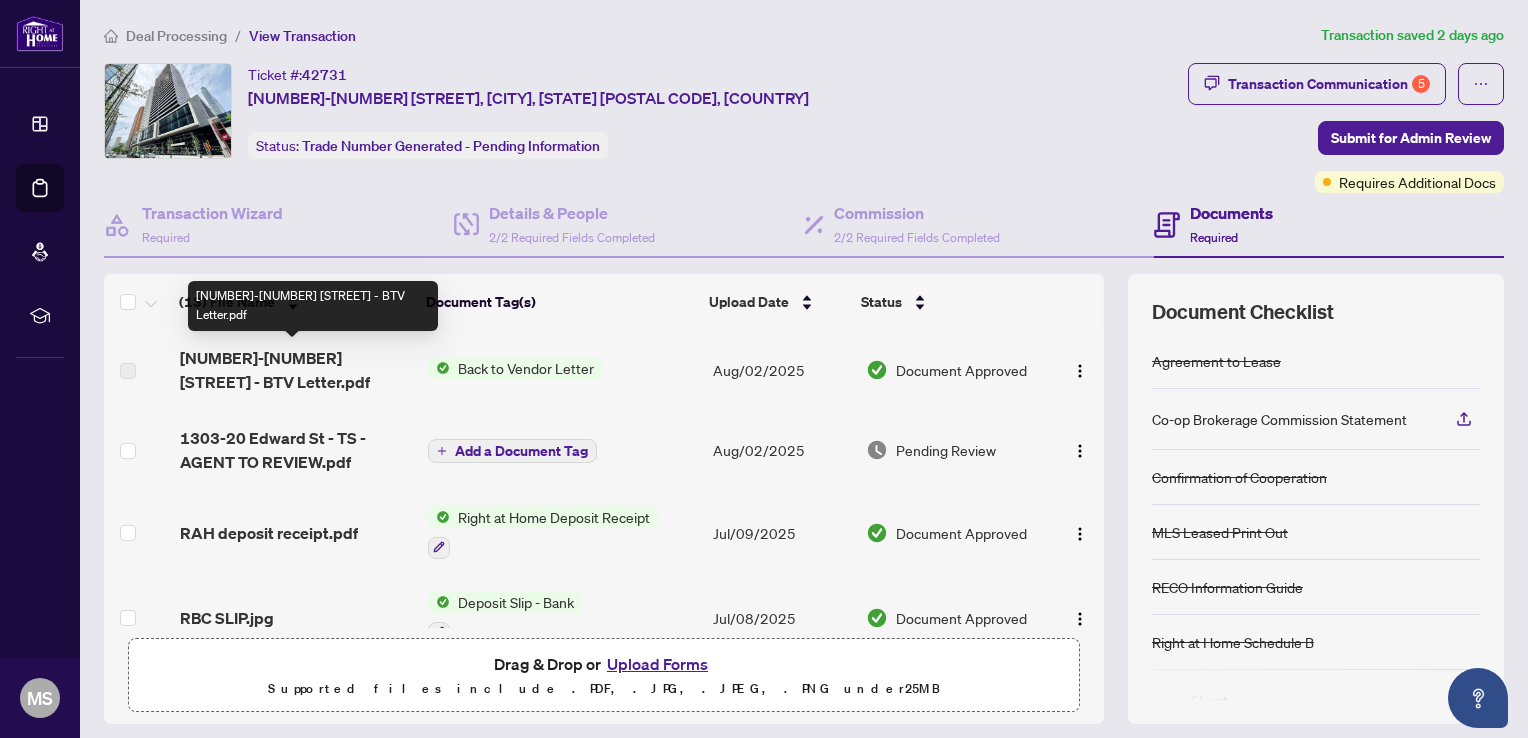 drag, startPoint x: 208, startPoint y: 362, endPoint x: 372, endPoint y: 383, distance: 165.33905 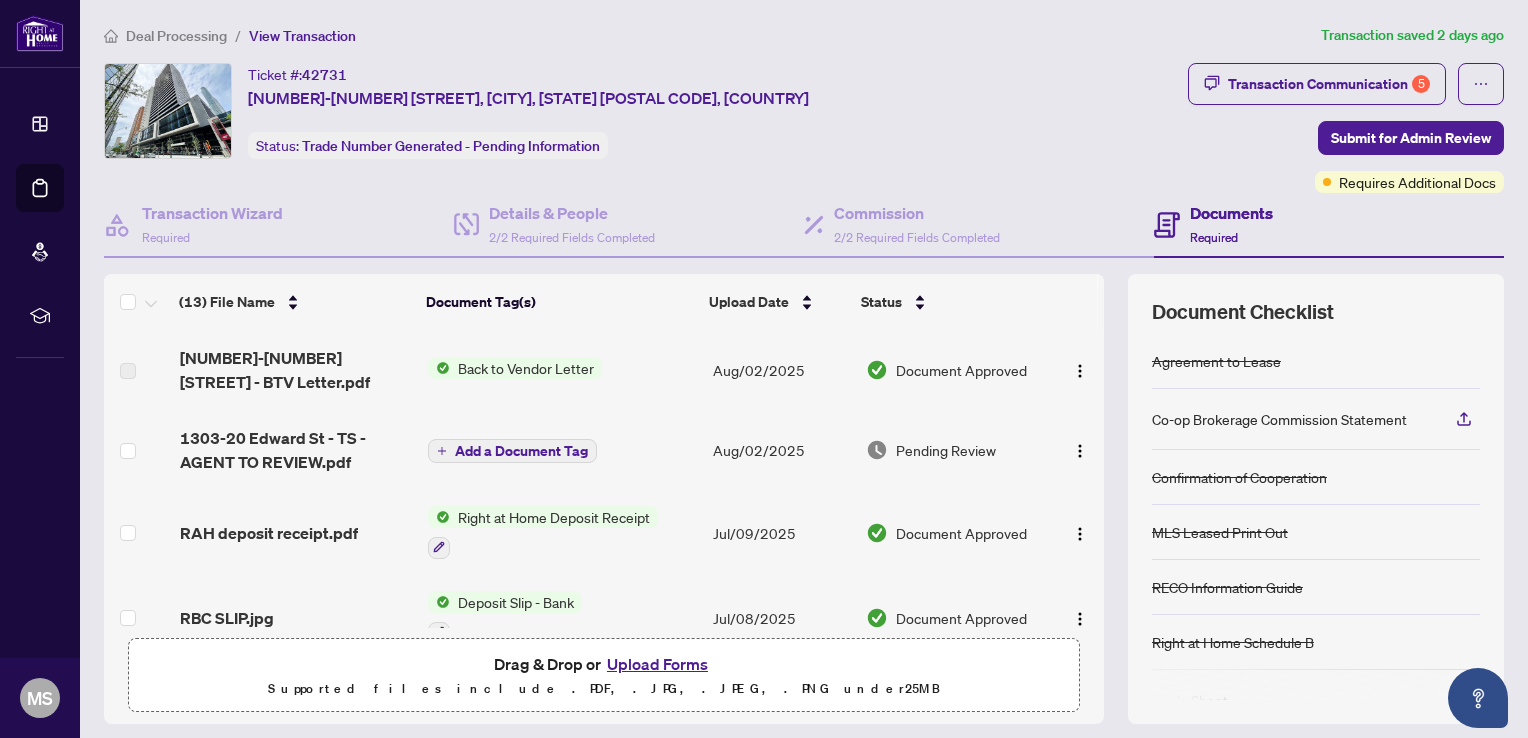click on "Document Approved" at bounding box center (961, 370) 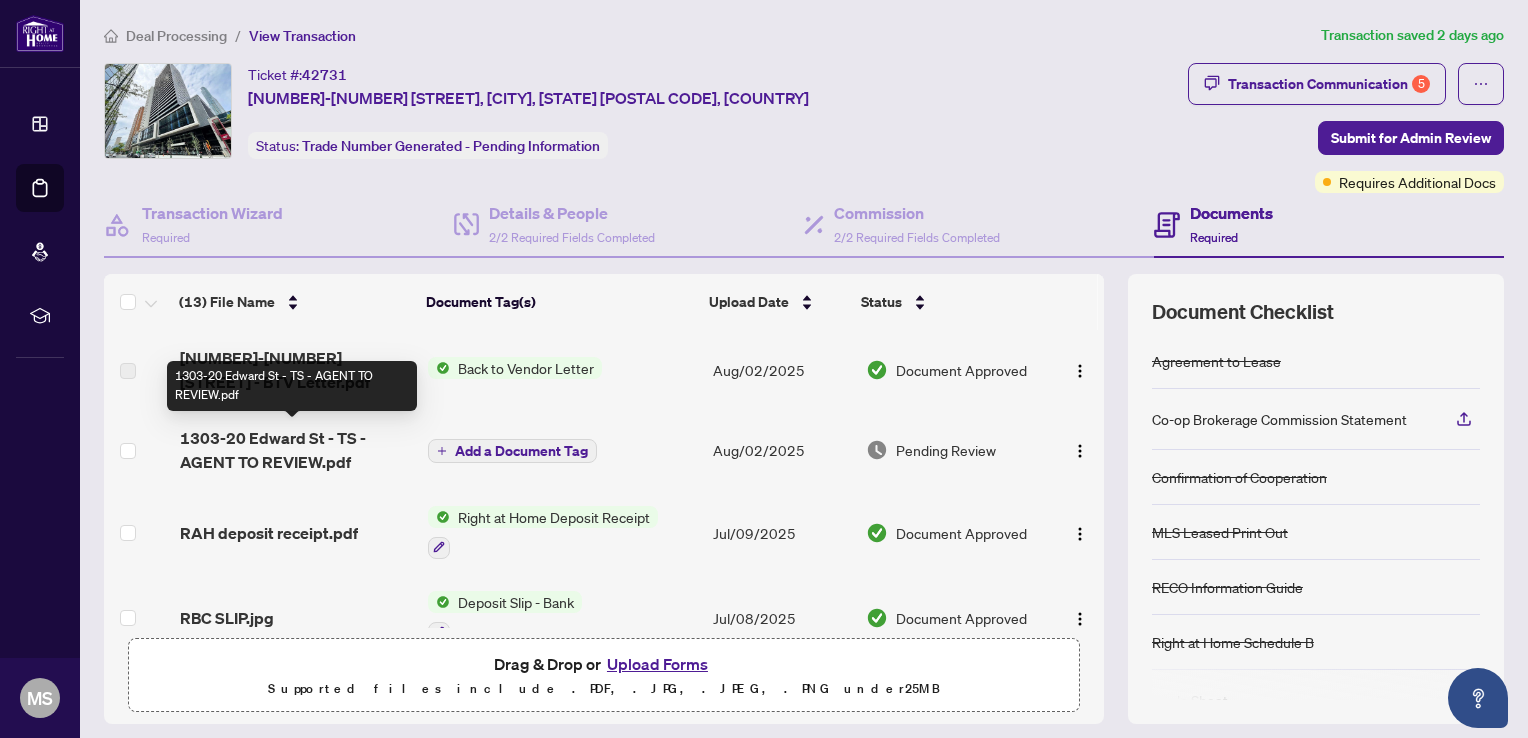 click on "1303-20 Edward St - TS - AGENT TO REVIEW.pdf" at bounding box center [296, 450] 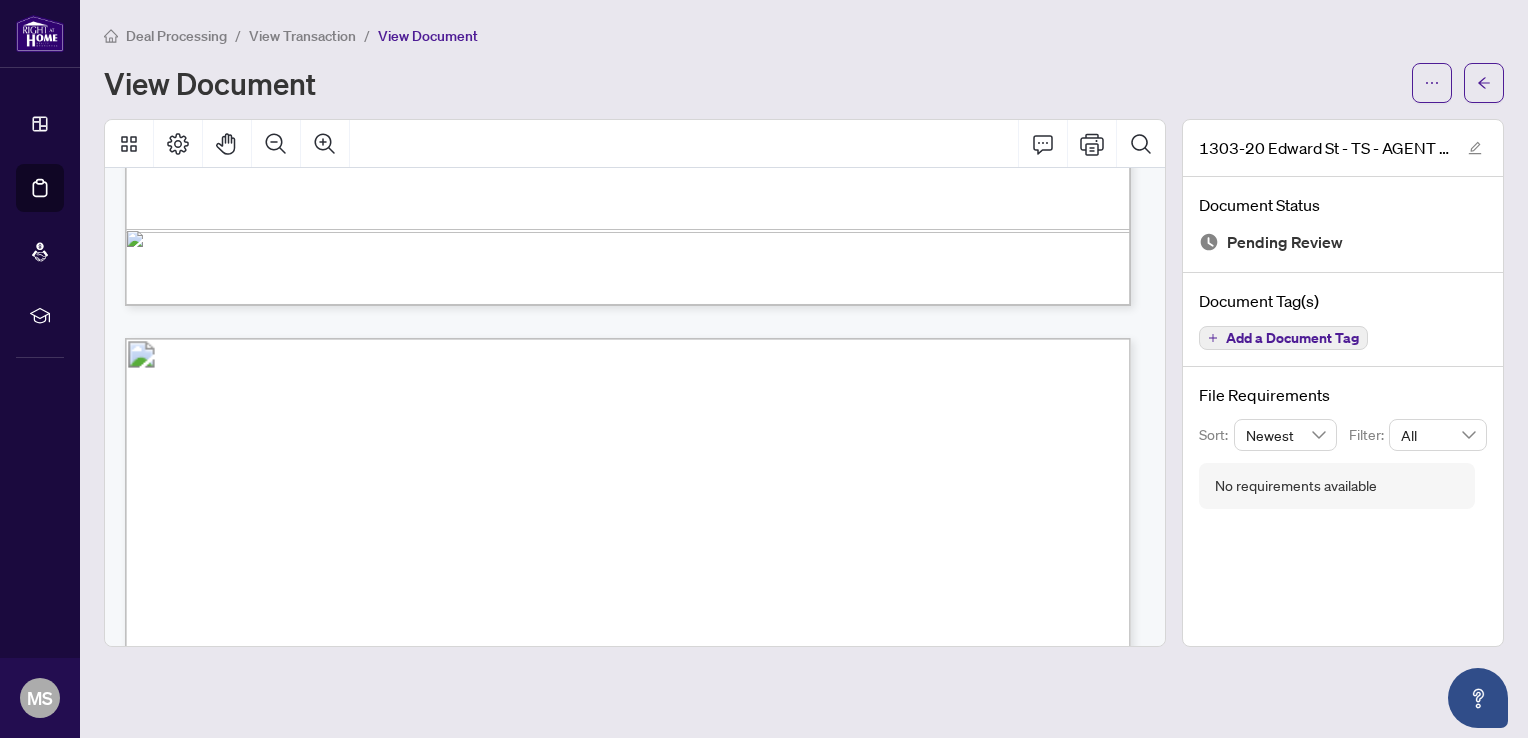 scroll, scrollTop: 1200, scrollLeft: 0, axis: vertical 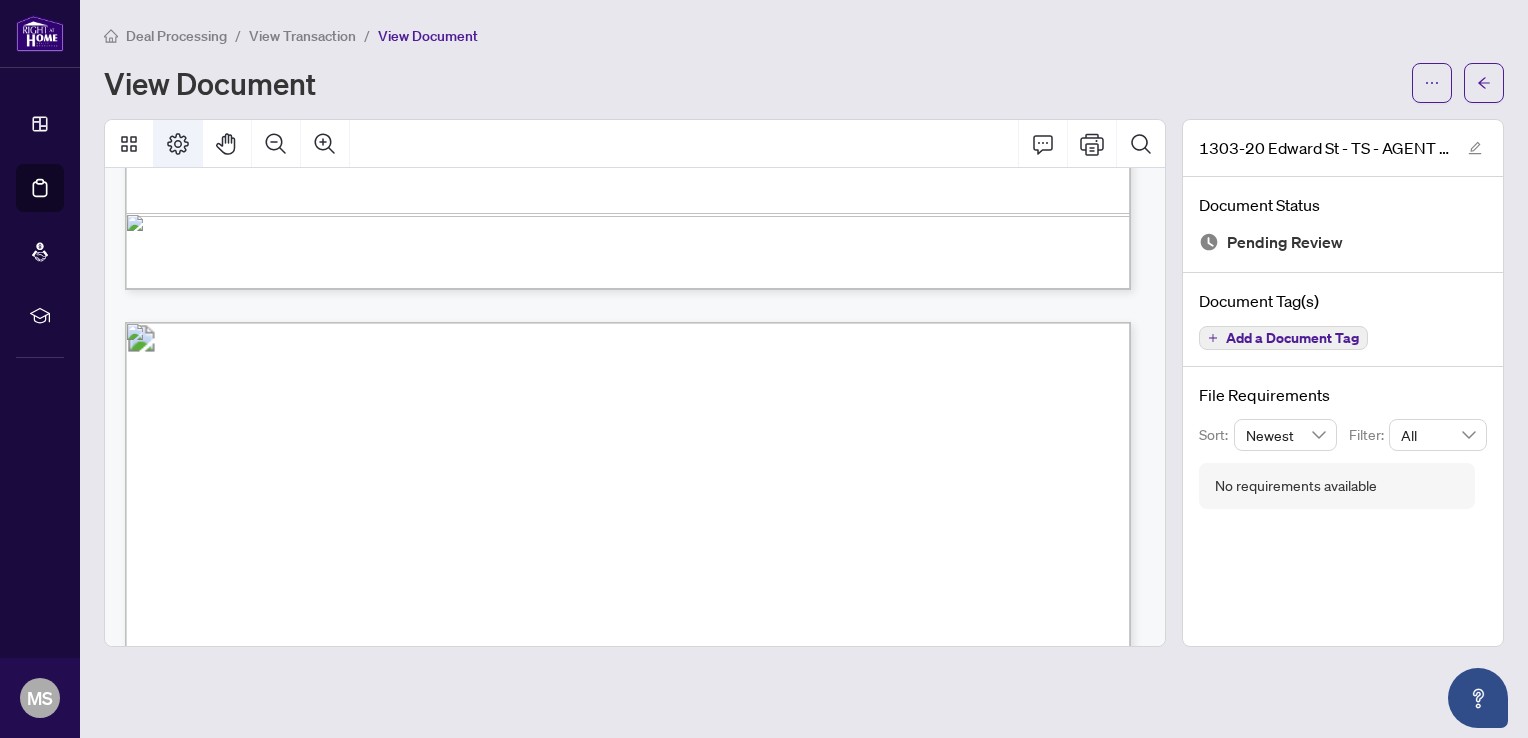 click 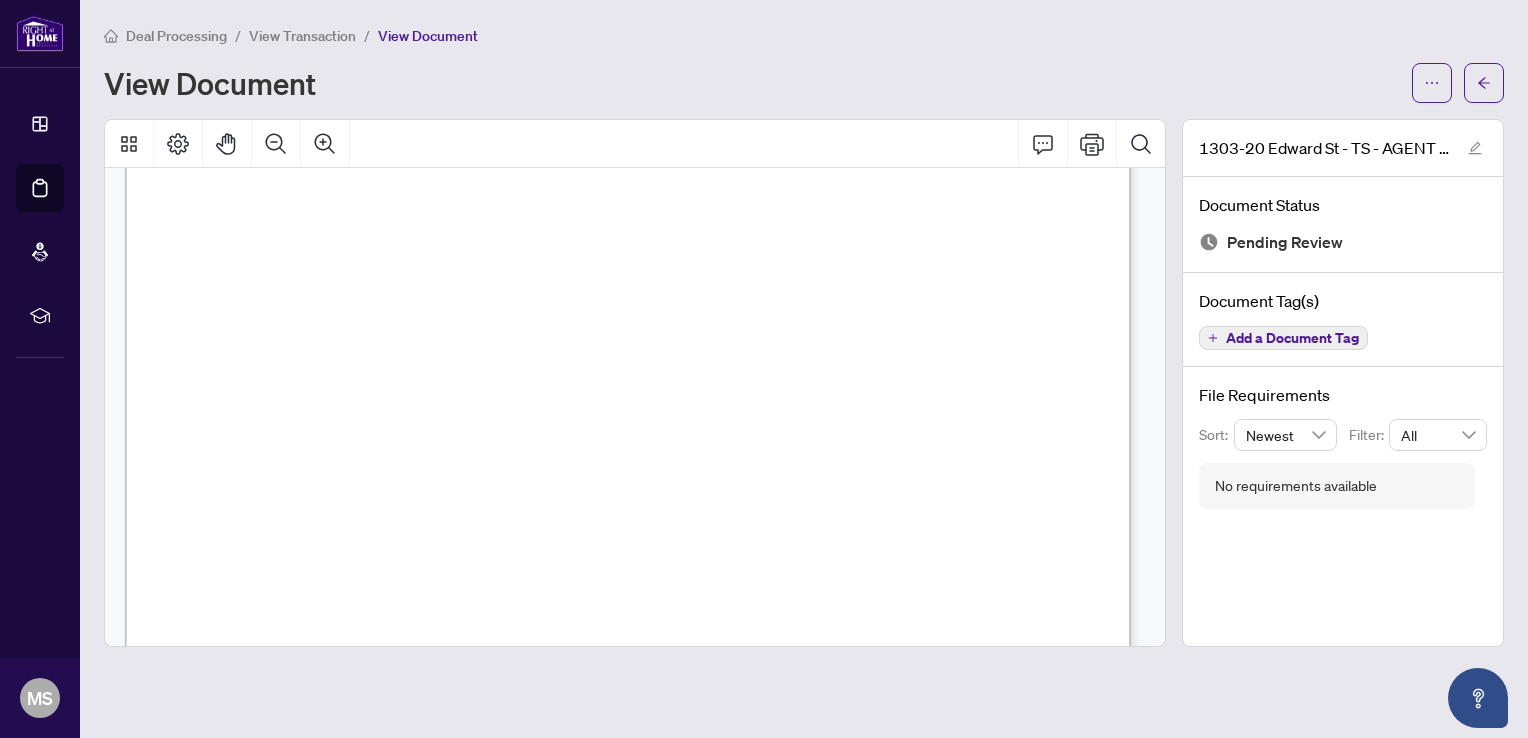 scroll, scrollTop: 0, scrollLeft: 0, axis: both 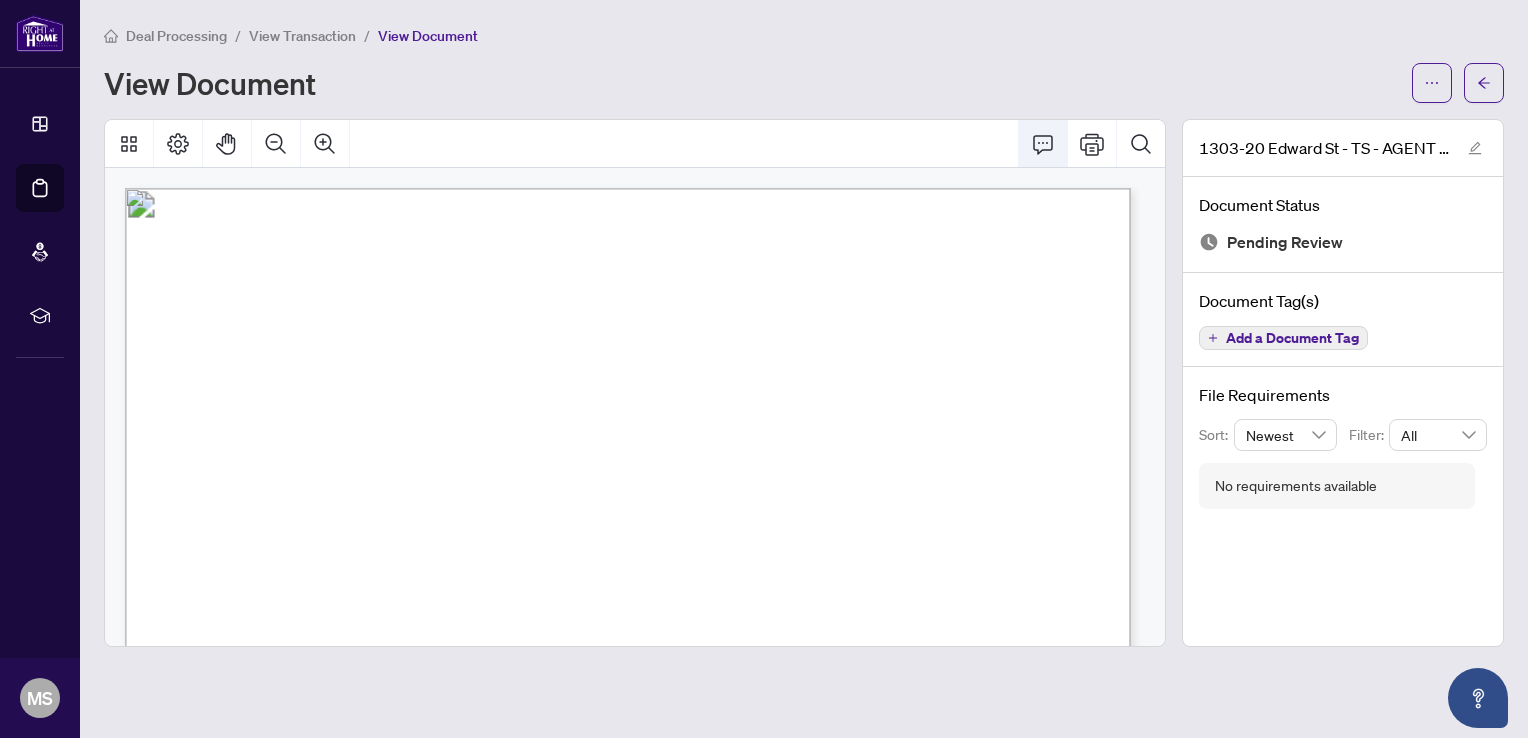 click 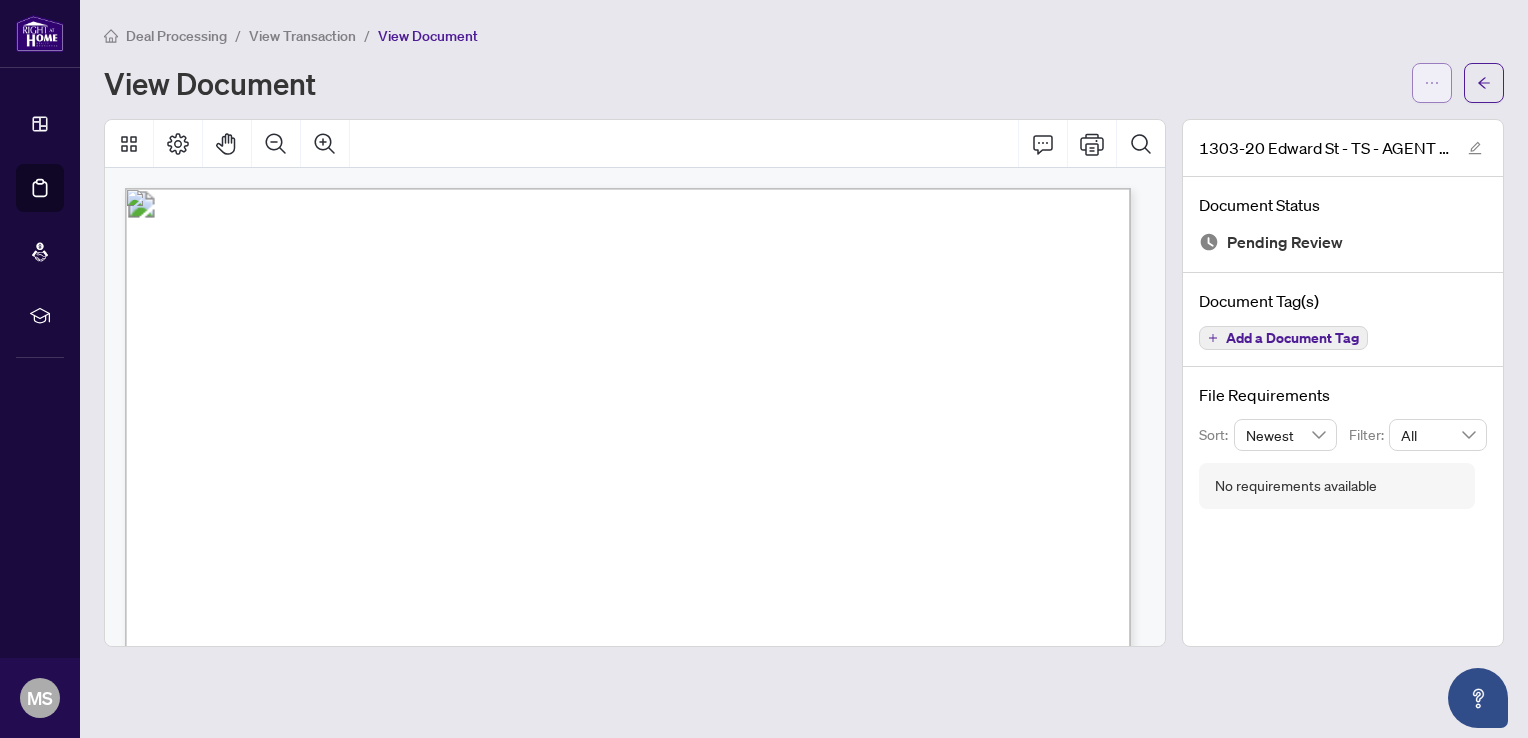 click 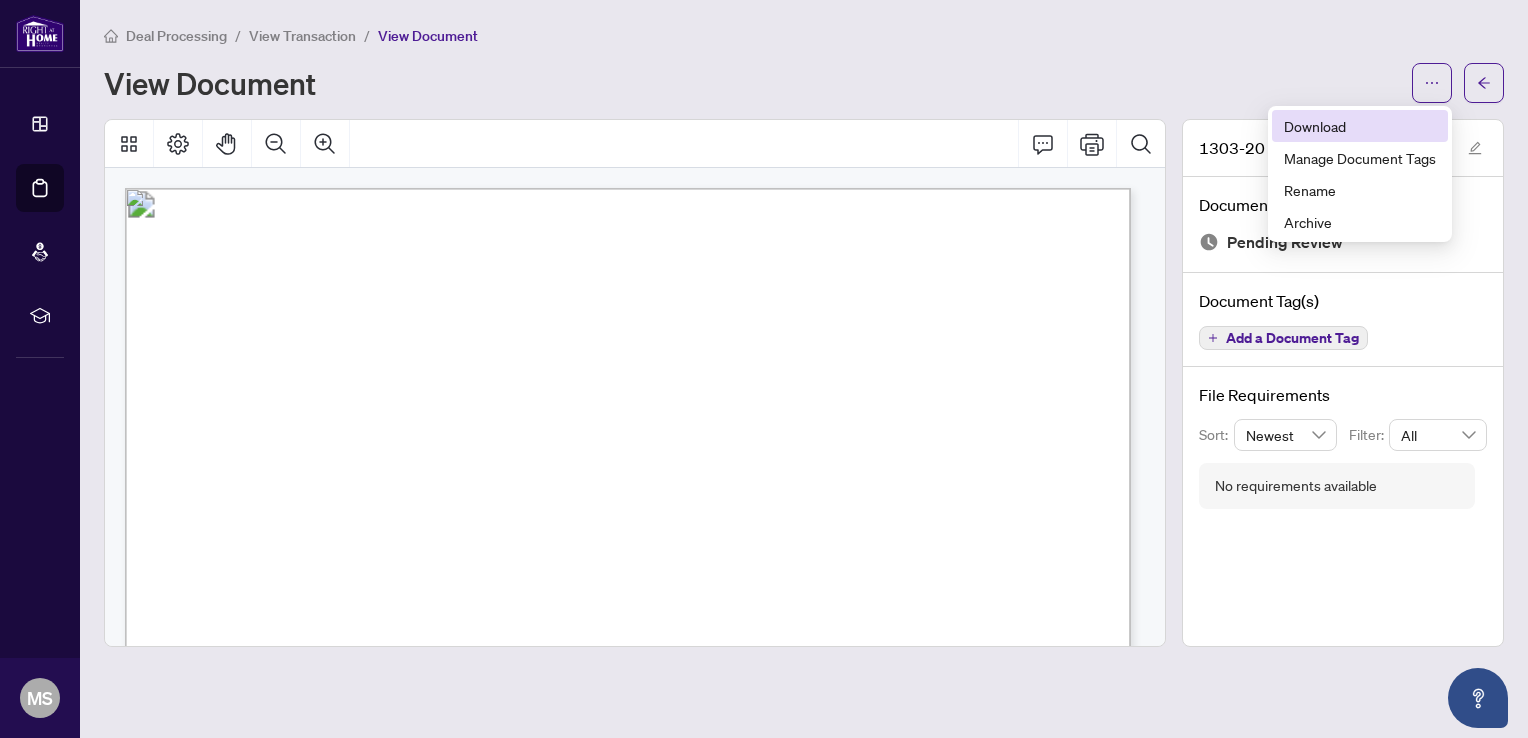 click on "Download" at bounding box center (1360, 126) 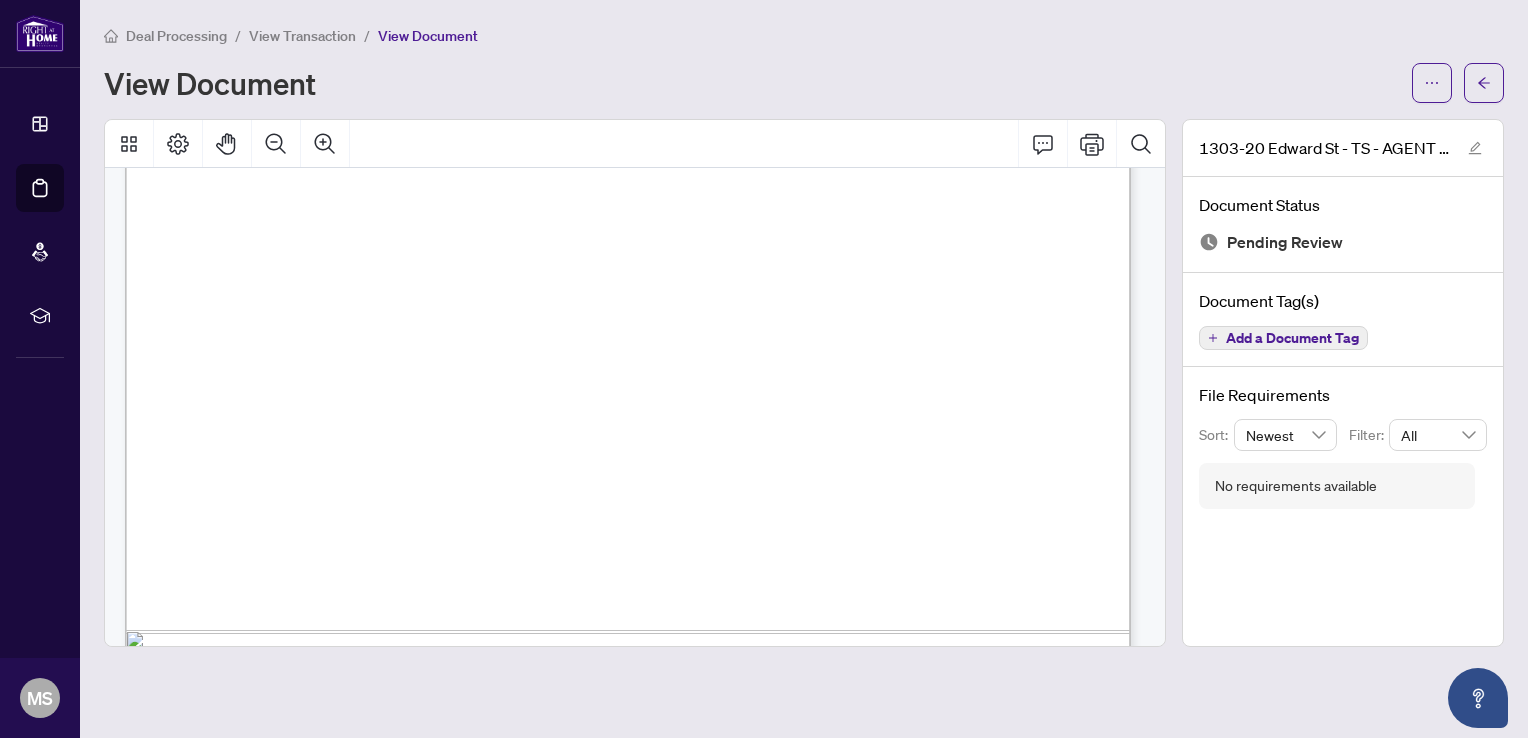 scroll, scrollTop: 800, scrollLeft: 0, axis: vertical 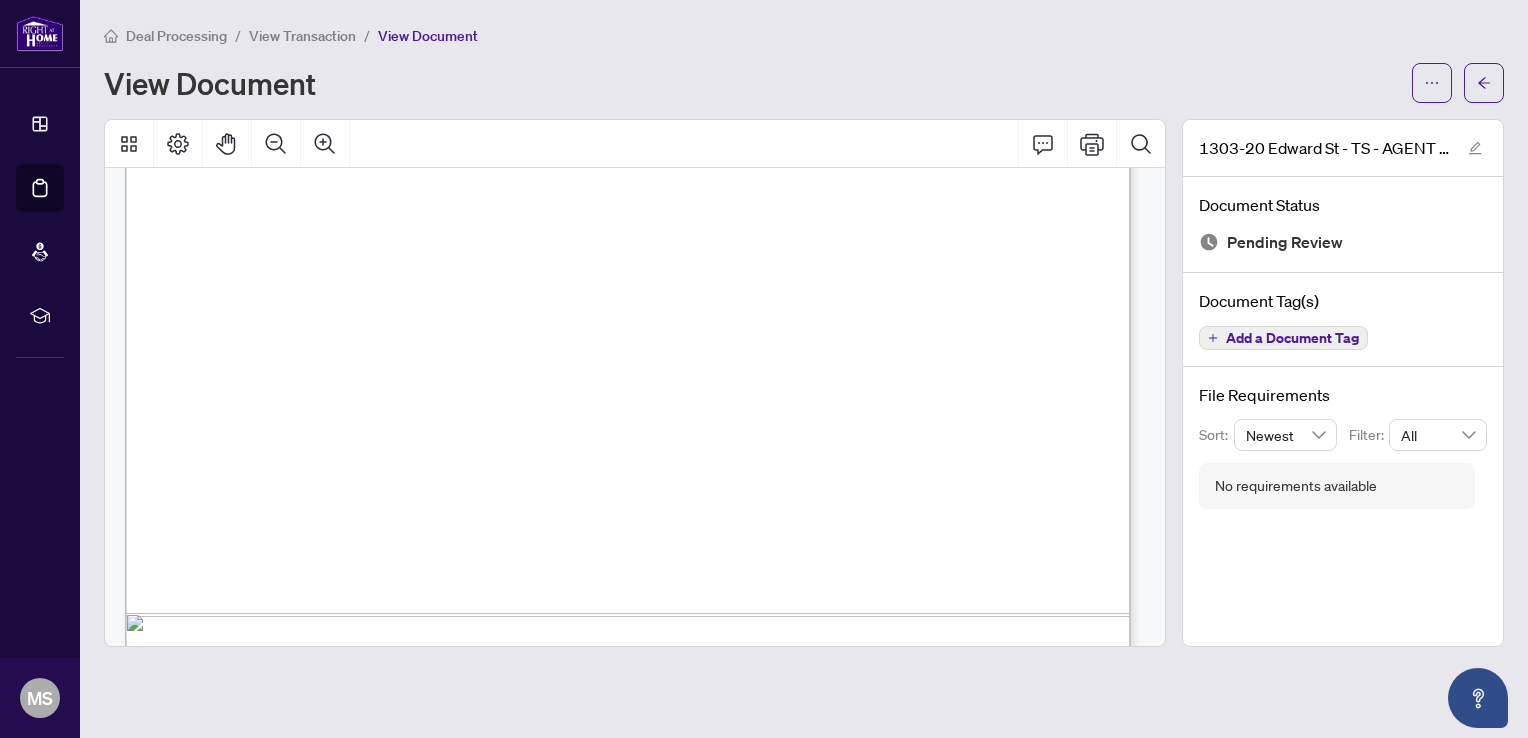 click on "Deal Processing" at bounding box center [176, 36] 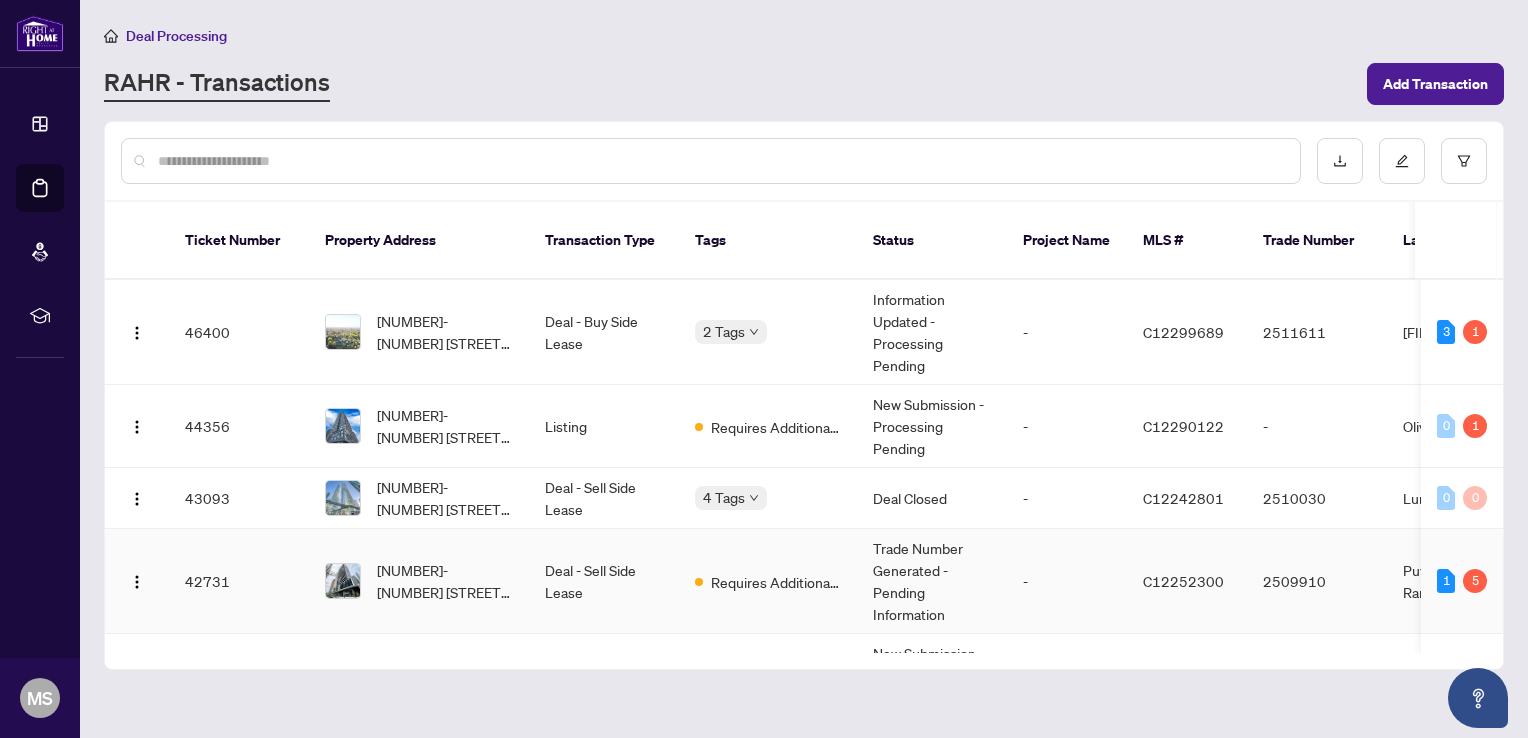 click on "[NUMBER]-[NUMBER] [STREET], [CITY], [STATE] [POSTAL CODE], [COUNTRY]" at bounding box center [445, 581] 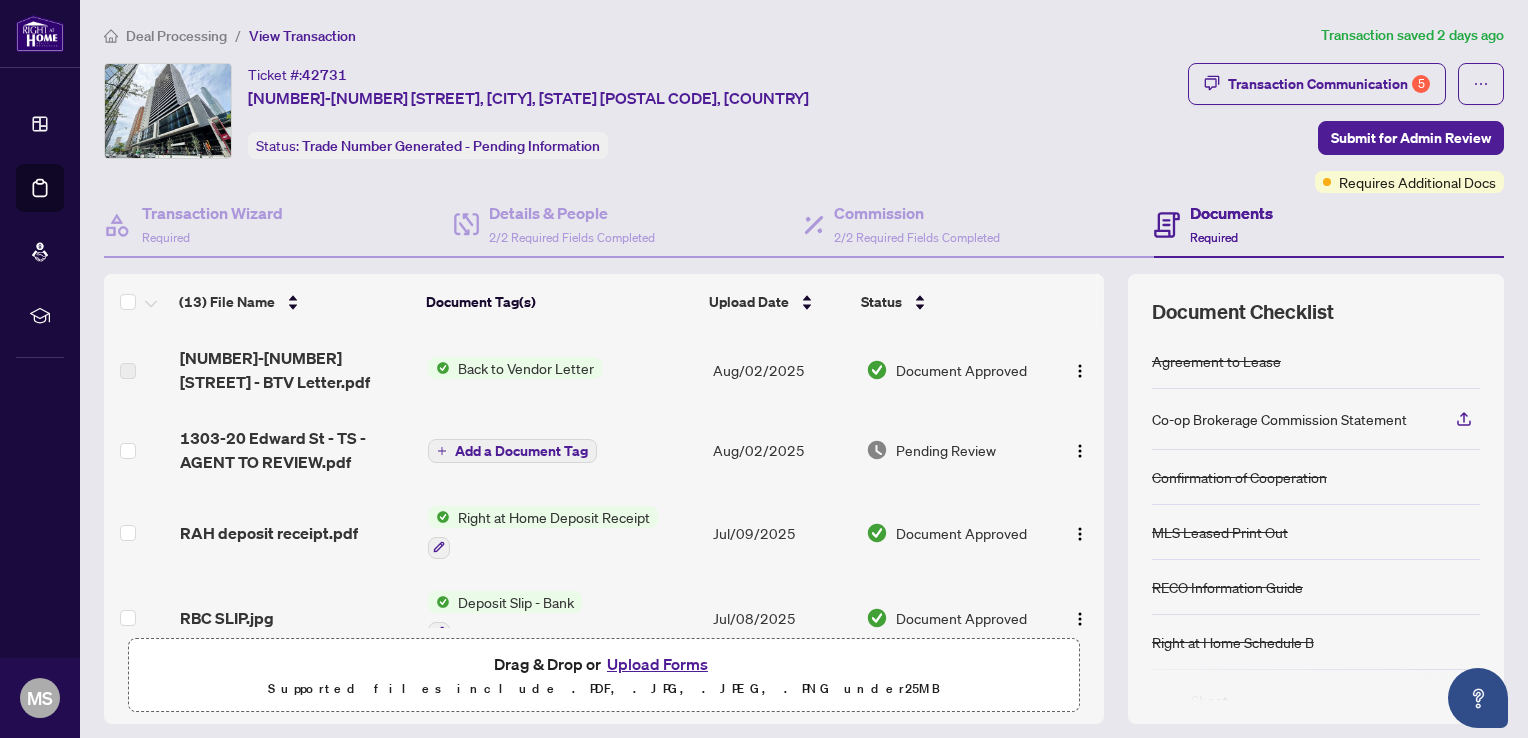 click on "Upload Forms" at bounding box center (657, 664) 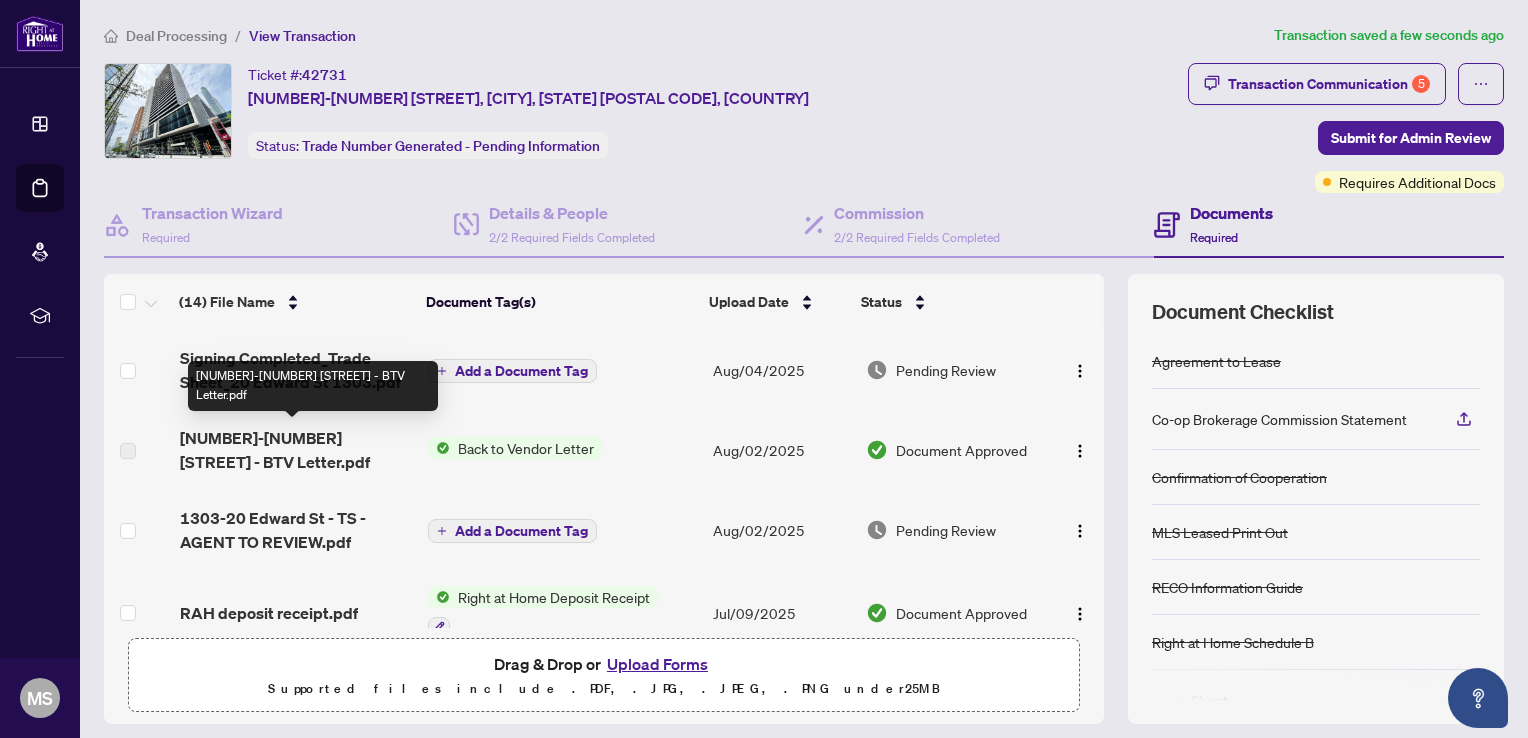 click on "[NUMBER]-[NUMBER] [STREET] - BTV Letter.pdf" at bounding box center (296, 450) 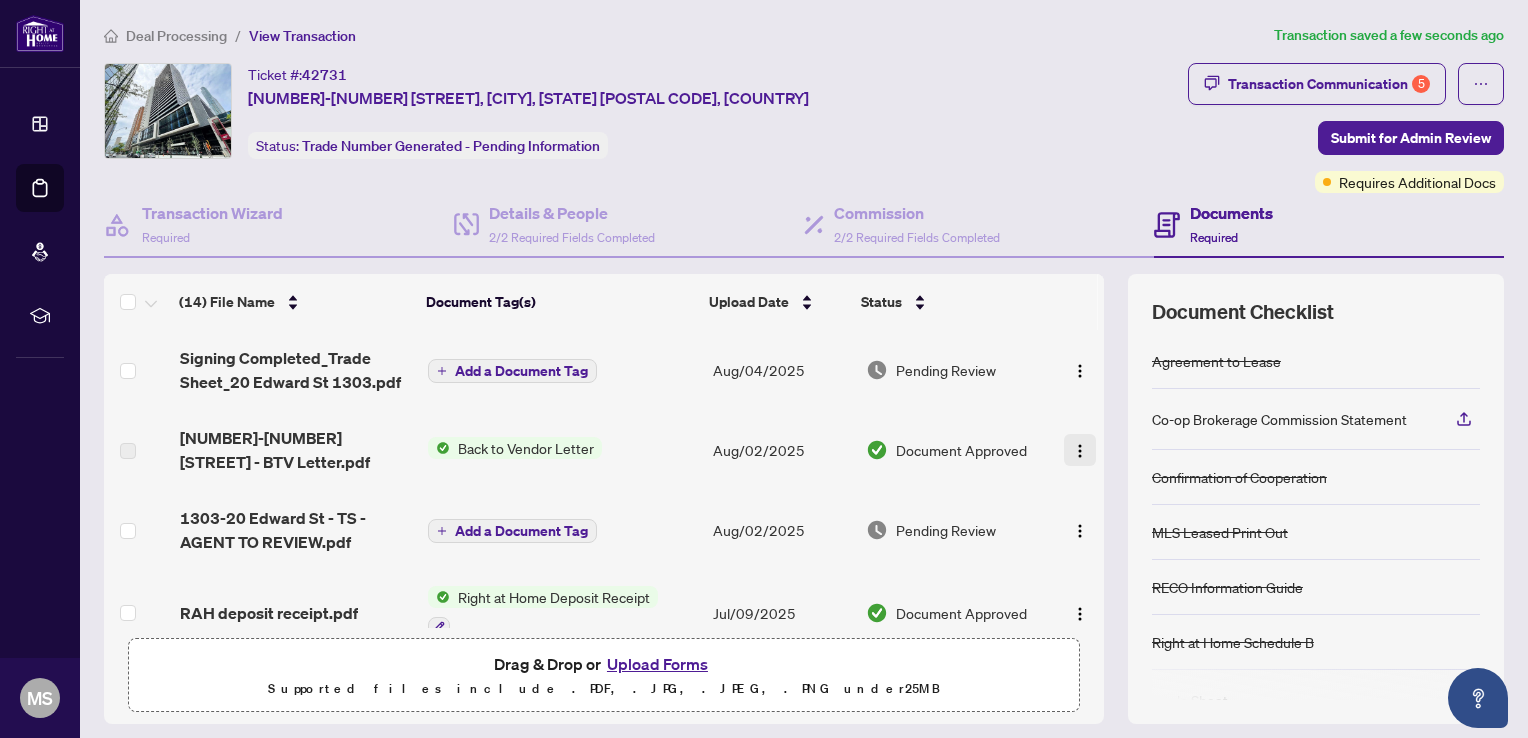 click at bounding box center (1080, 451) 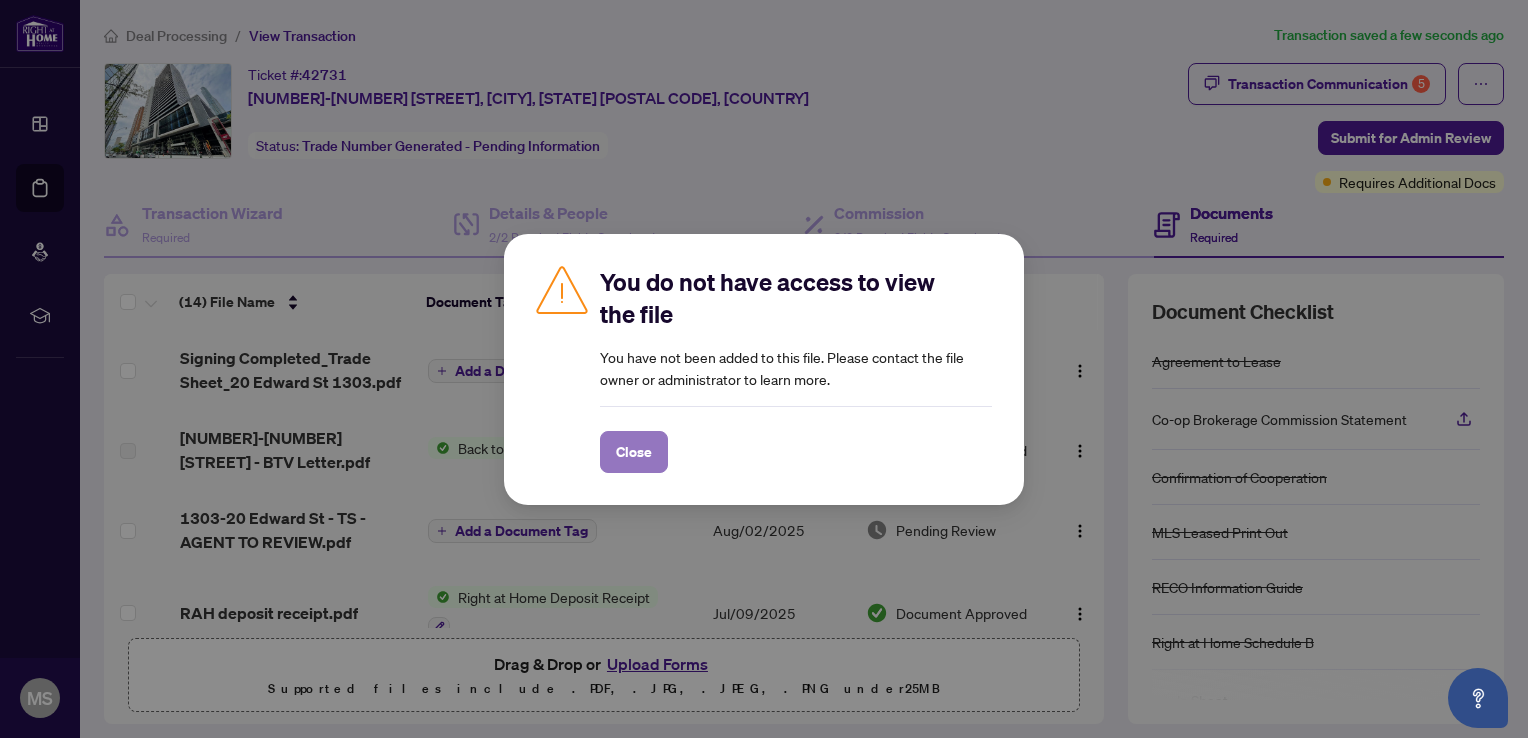 click on "Close" at bounding box center [634, 452] 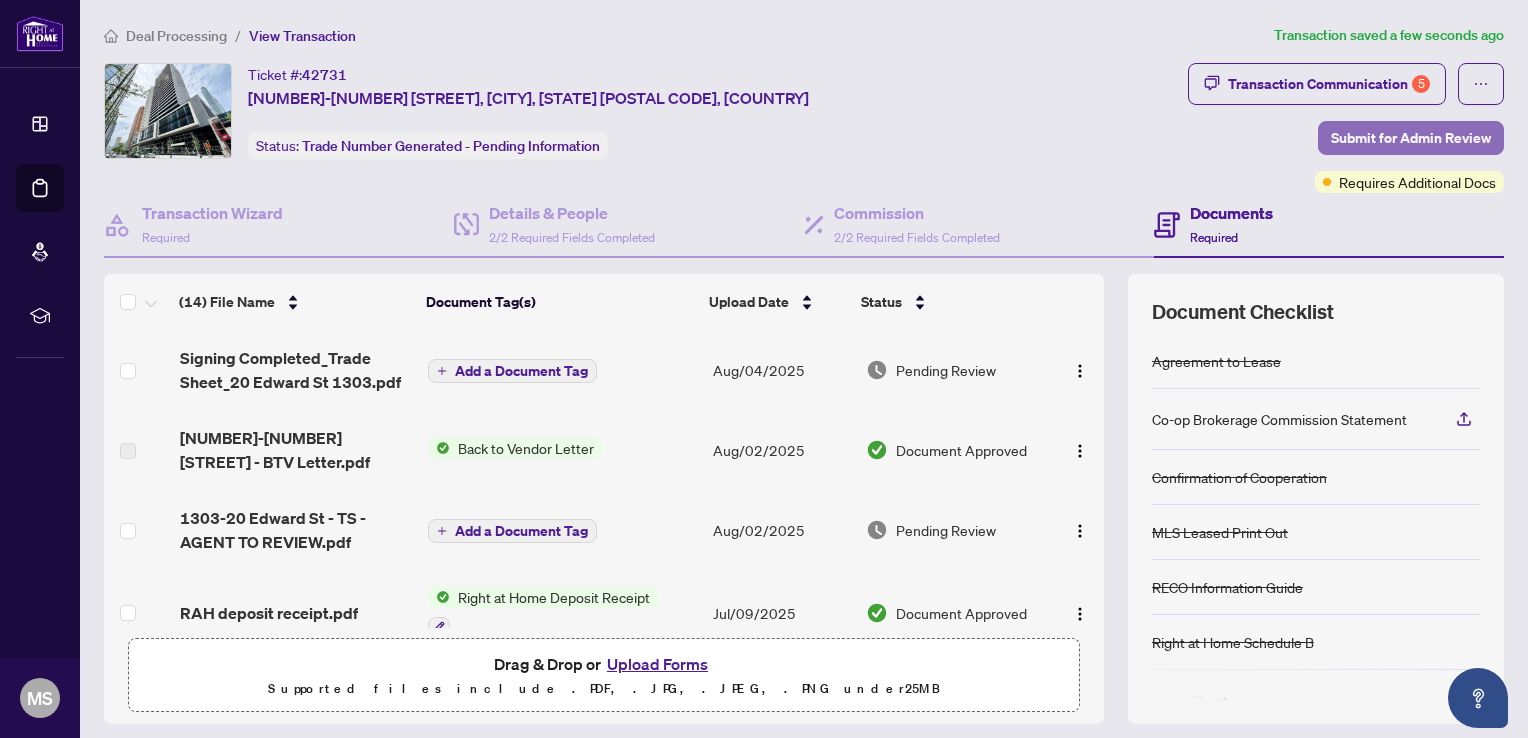 click on "Submit for Admin Review" at bounding box center [1411, 138] 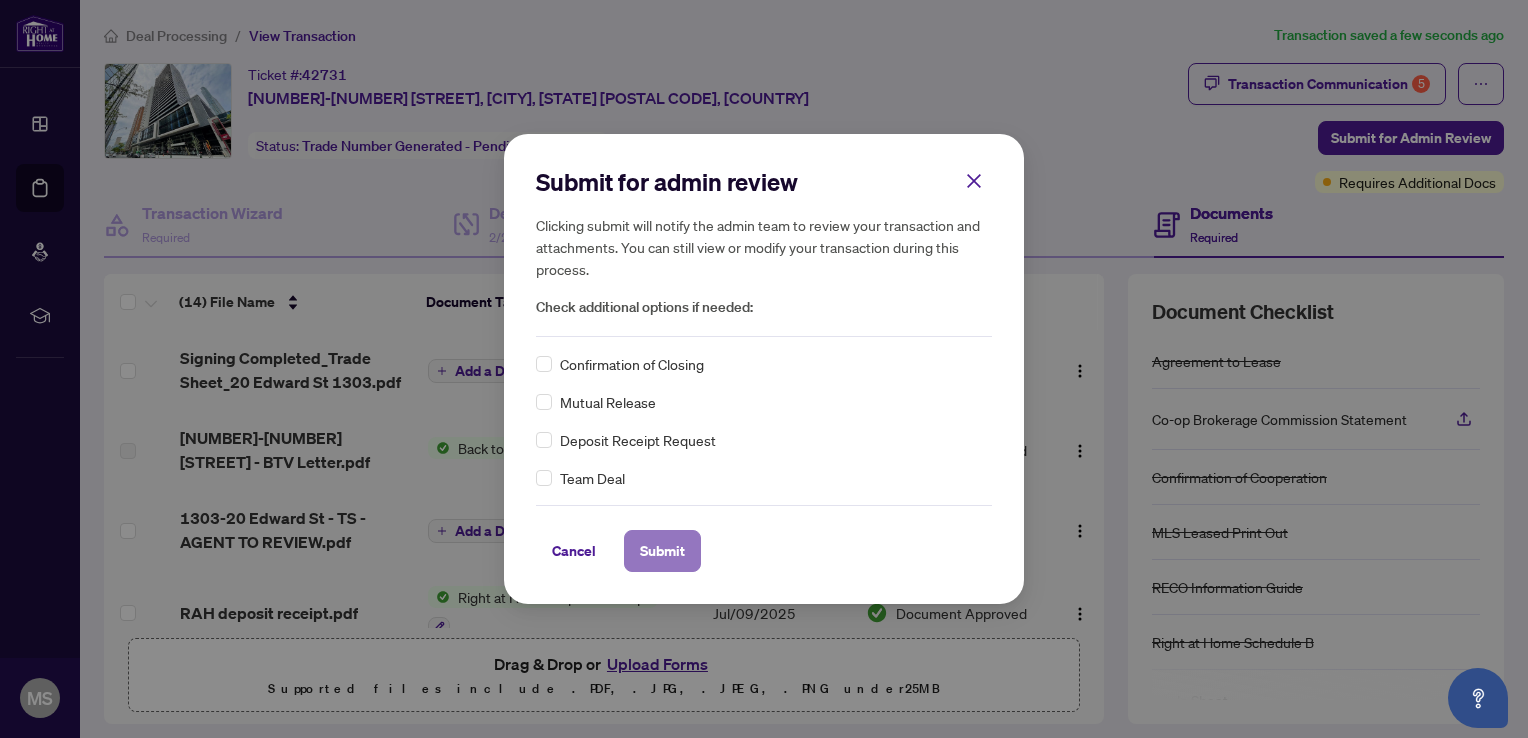 click on "Submit" at bounding box center (662, 551) 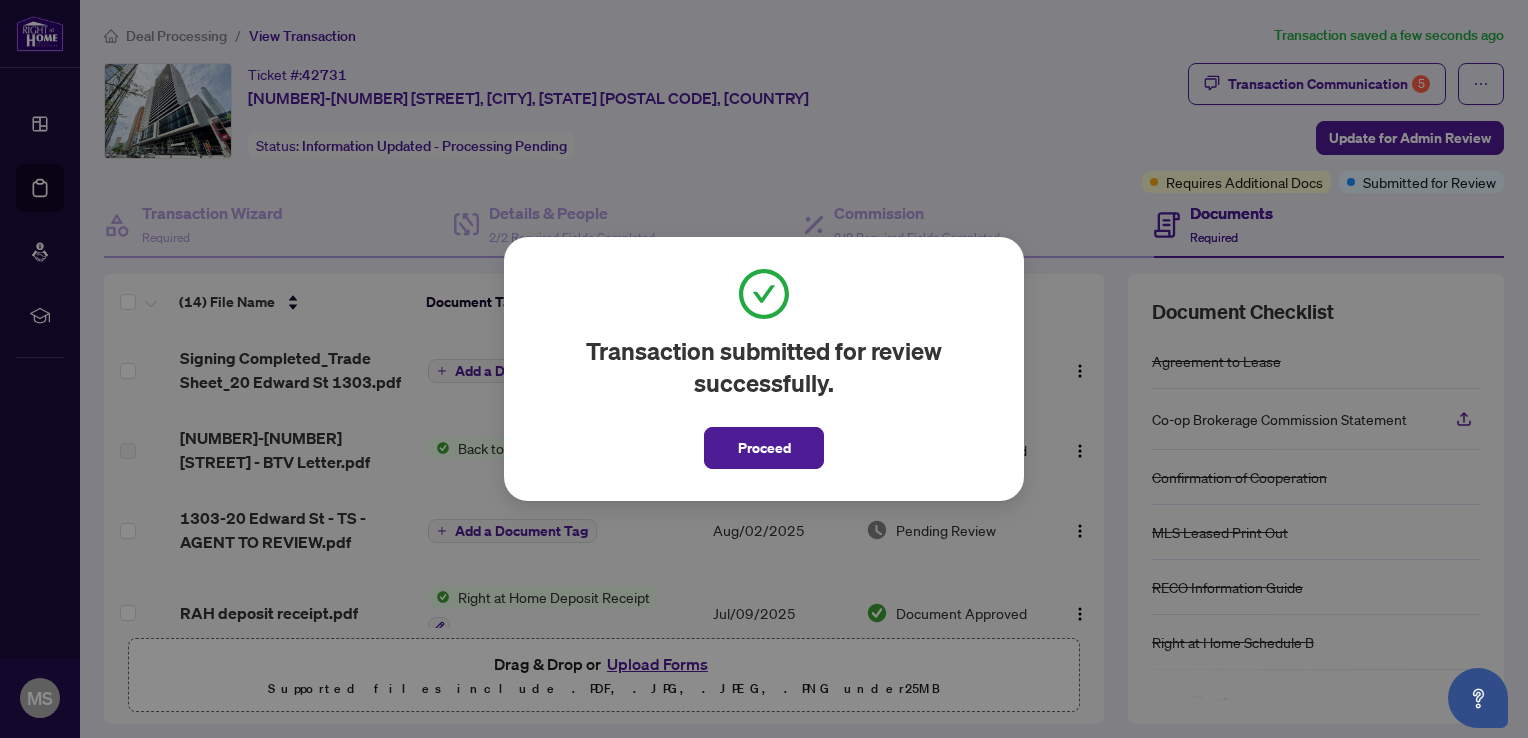 drag, startPoint x: 776, startPoint y: 444, endPoint x: 792, endPoint y: 430, distance: 21.260292 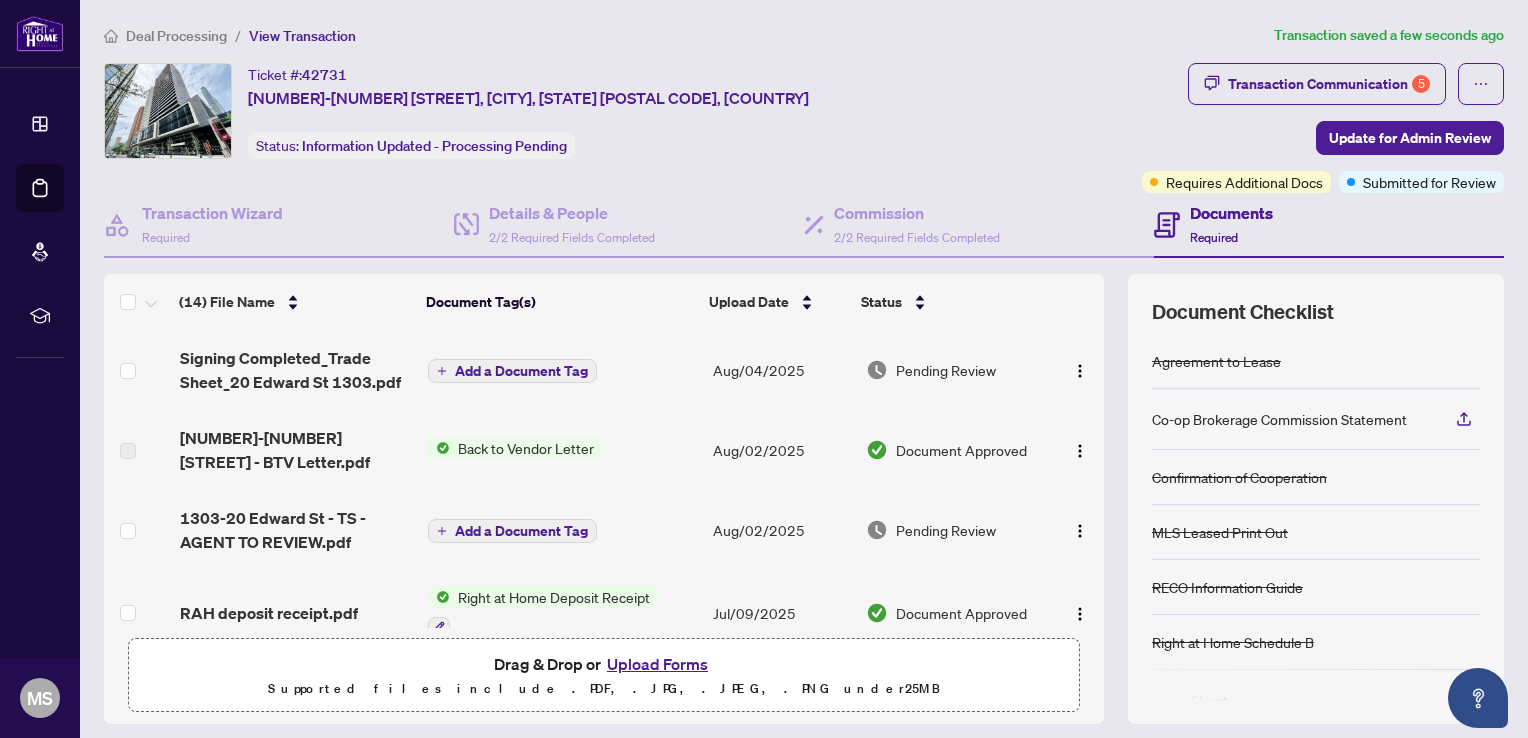 click on "Ticket #: [NUMBER] [NUMBER]-[NUMBER] [STREET], [CITY], [STATE] [POSTAL CODE], [COUNTRY] Status: Information Updated - Processing Pending" at bounding box center (619, 111) 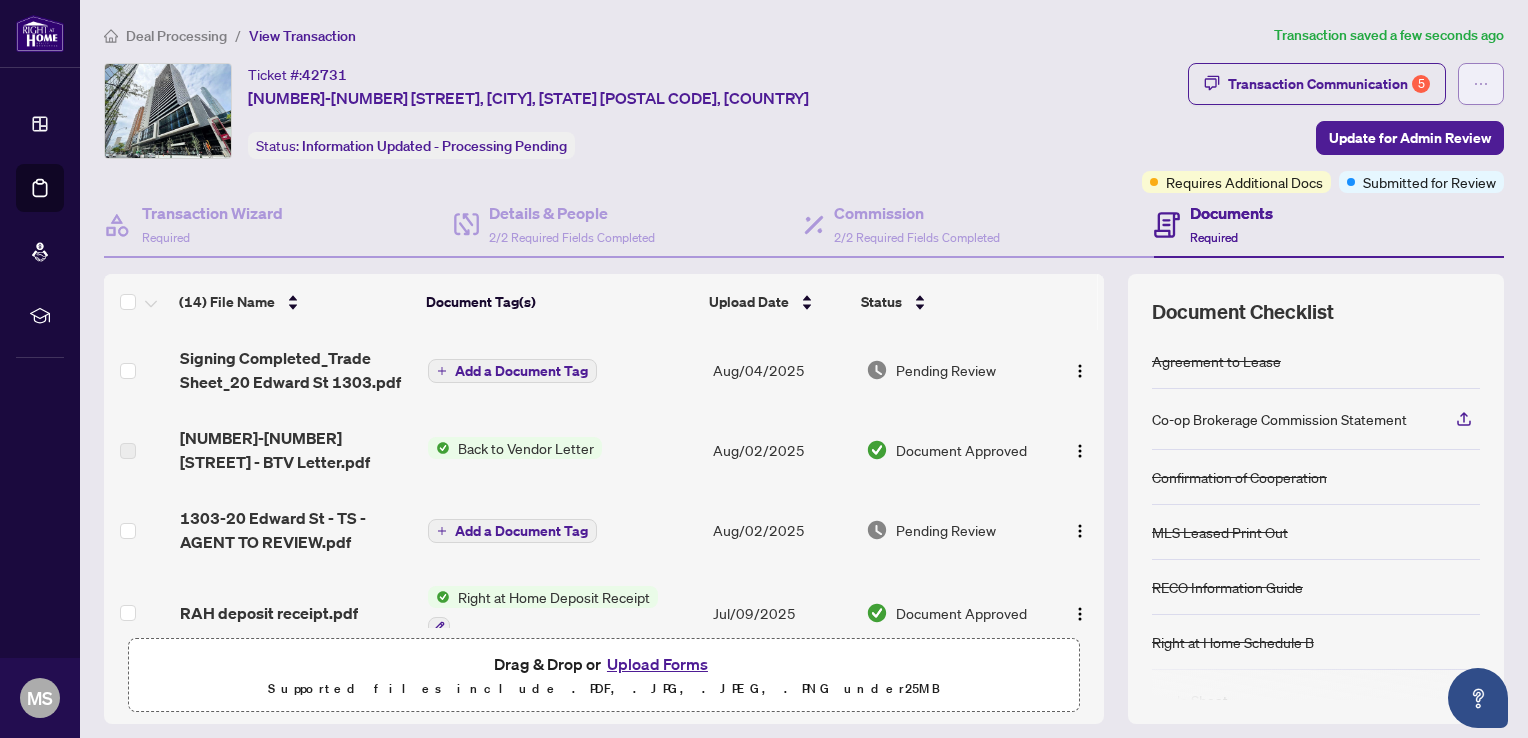 click at bounding box center (1481, 84) 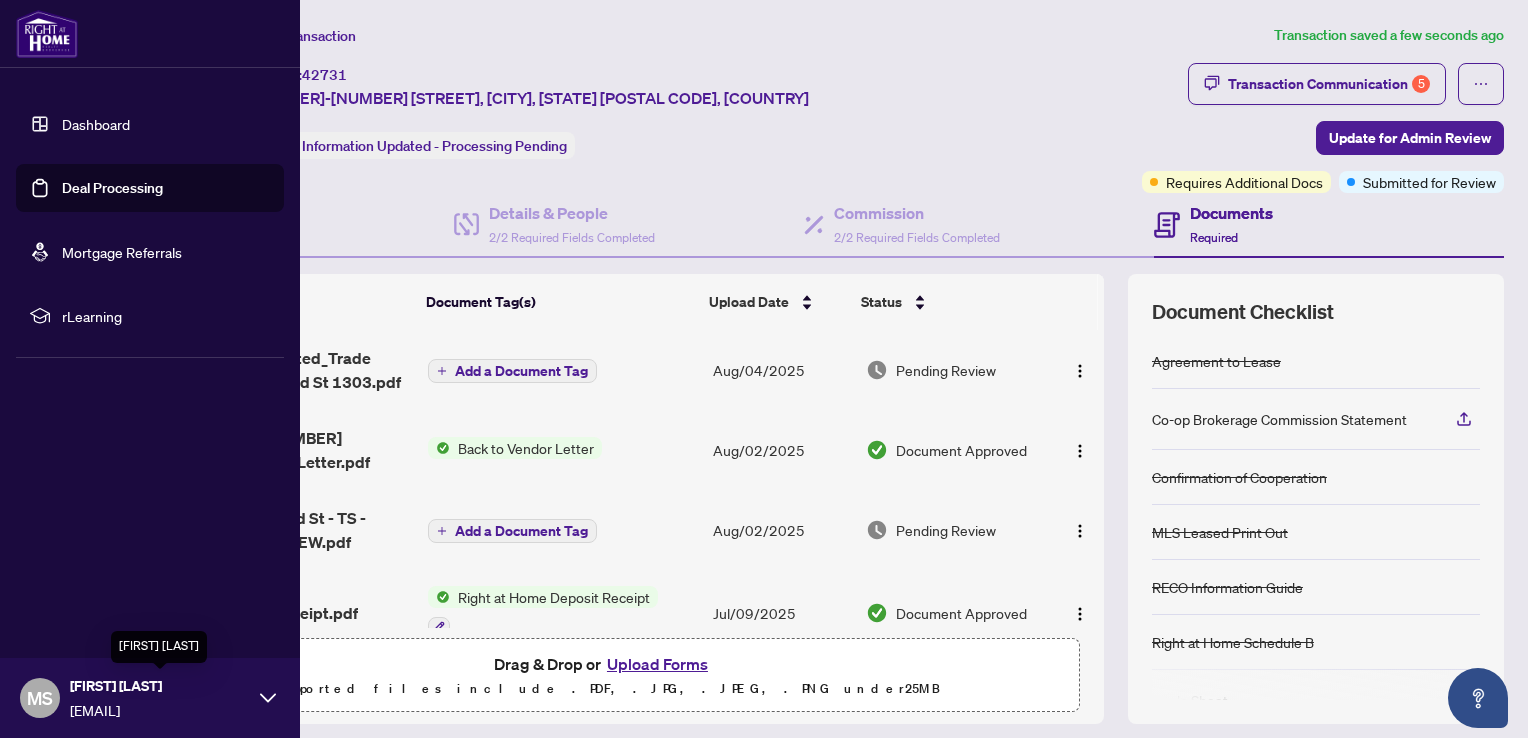 click on "[FIRST] [LAST]" at bounding box center (160, 686) 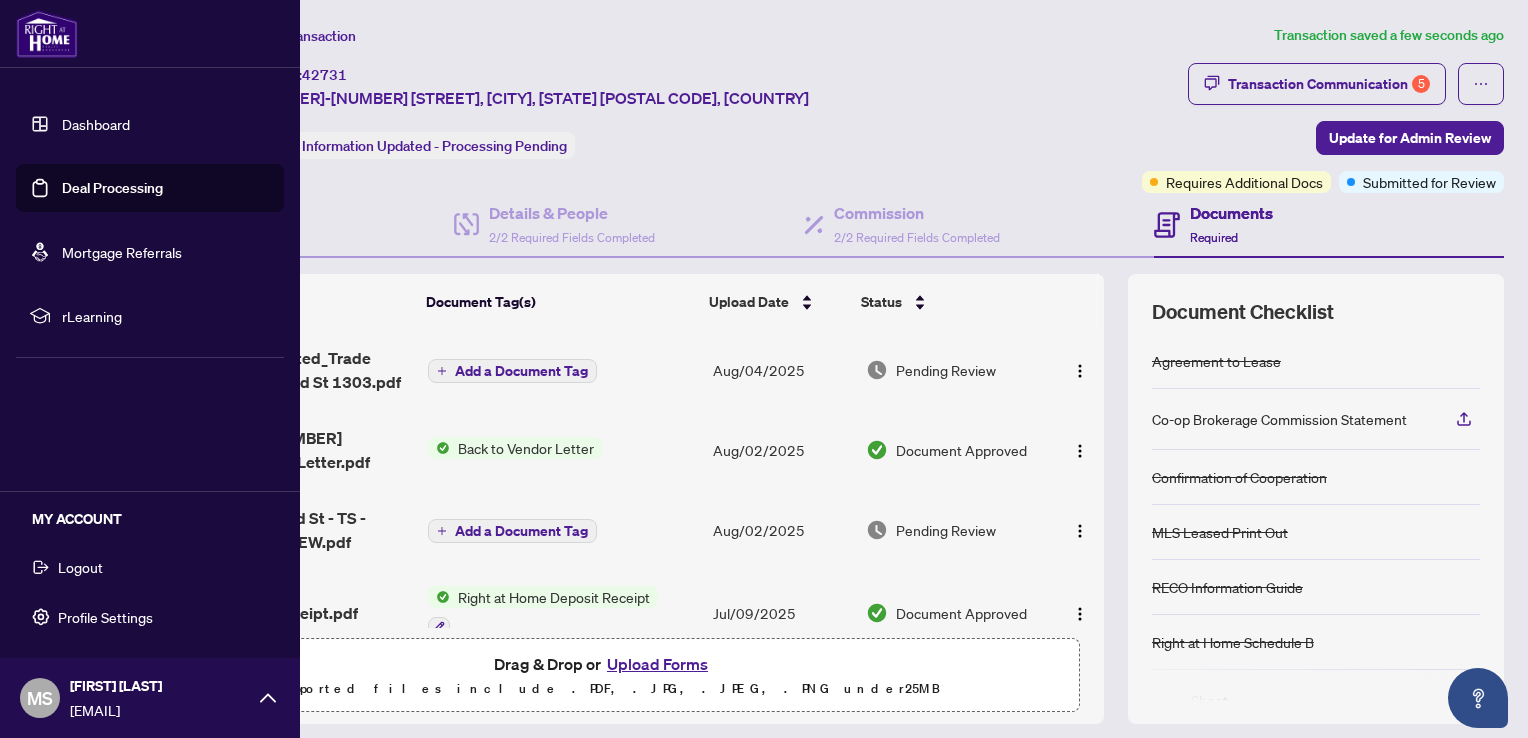 click on "Logout" at bounding box center (80, 567) 